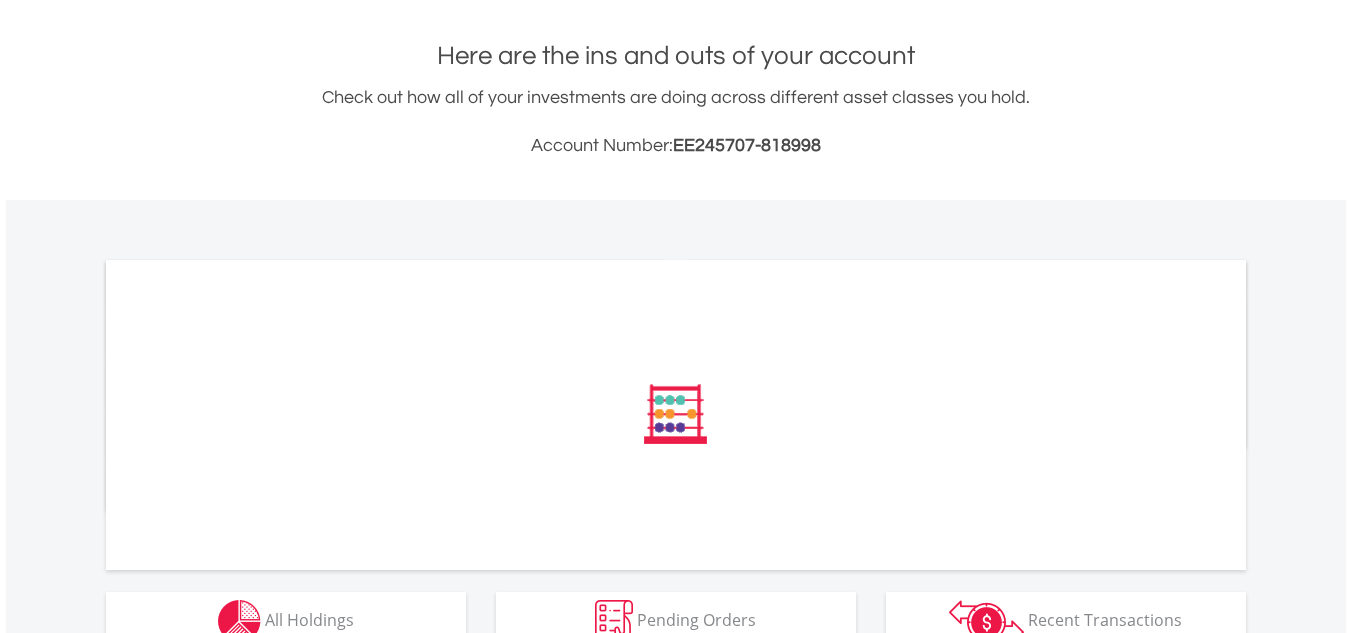scroll, scrollTop: 538, scrollLeft: 0, axis: vertical 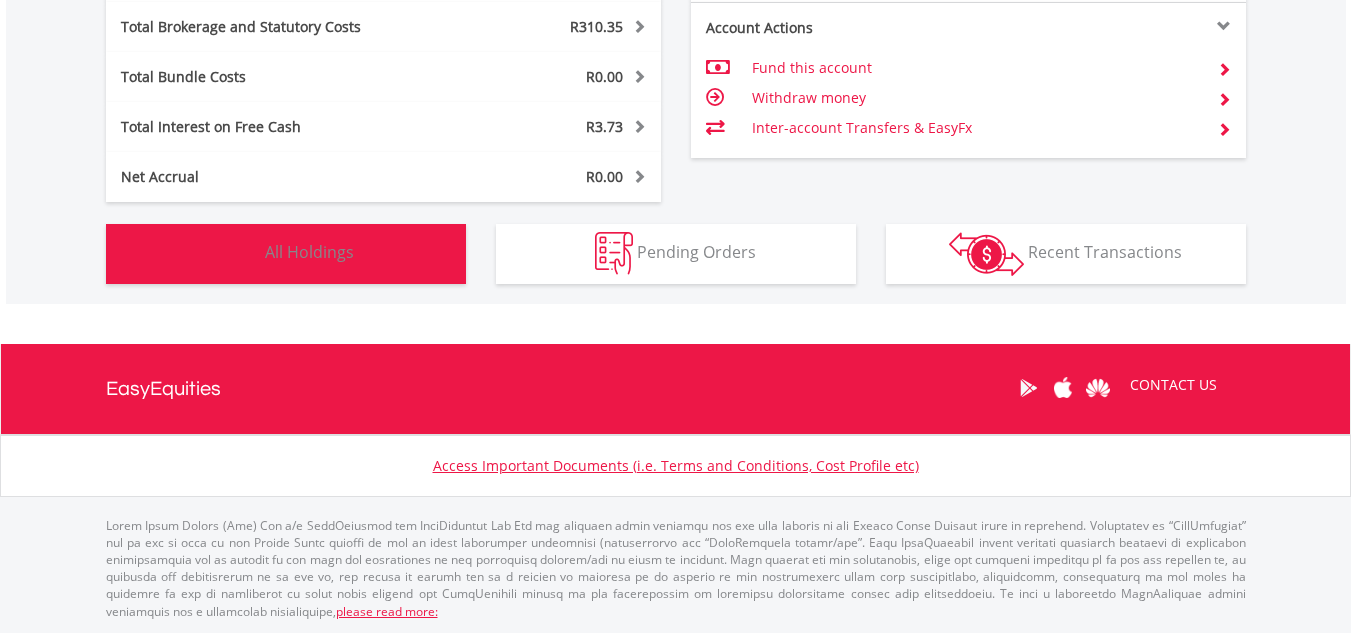 click on "Holdings
All Holdings" at bounding box center (286, 254) 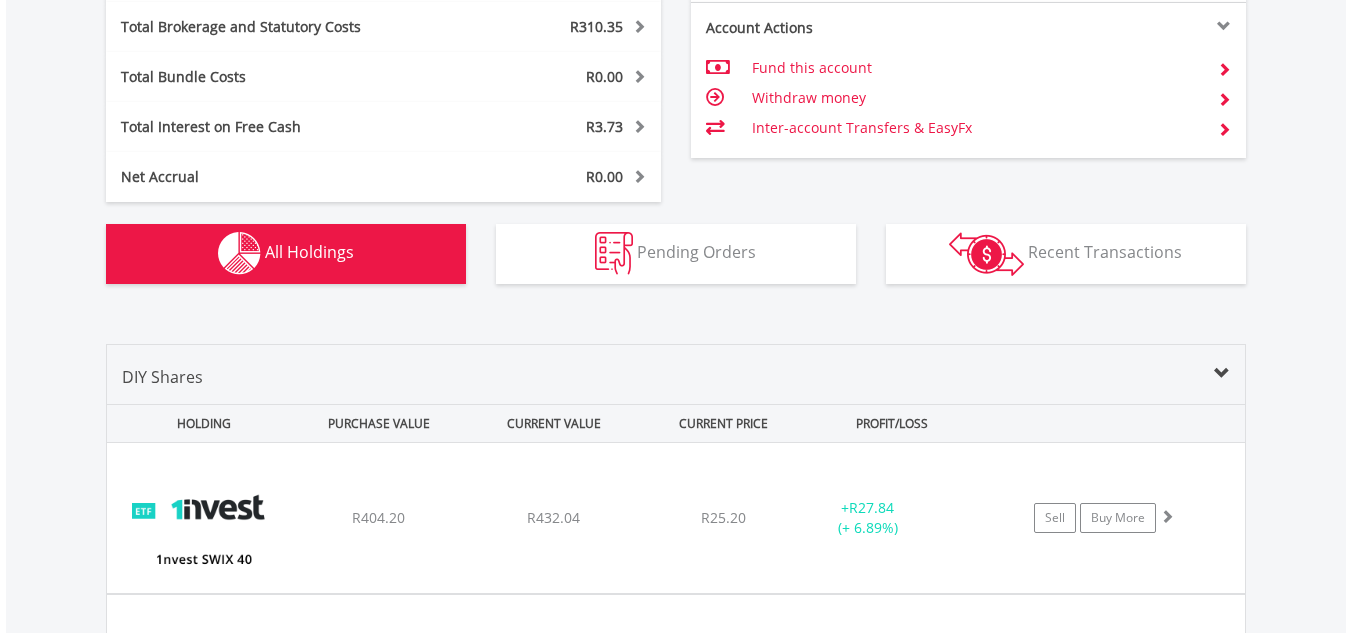 scroll, scrollTop: 1483, scrollLeft: 0, axis: vertical 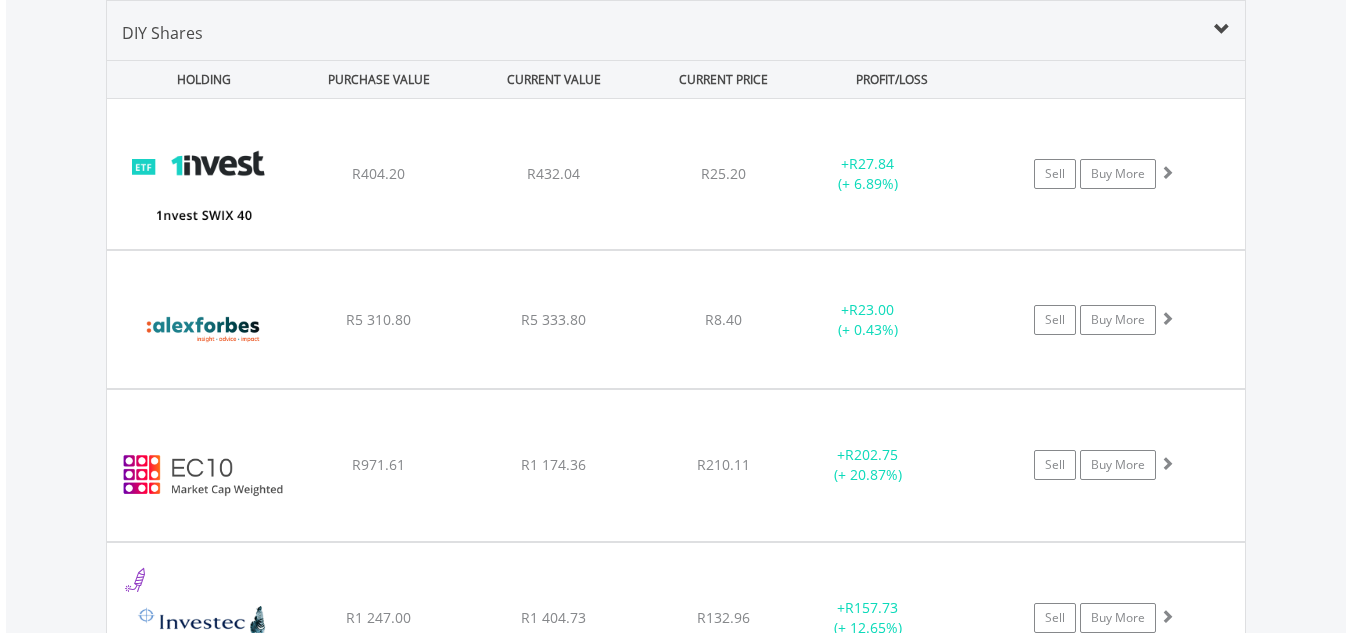 type 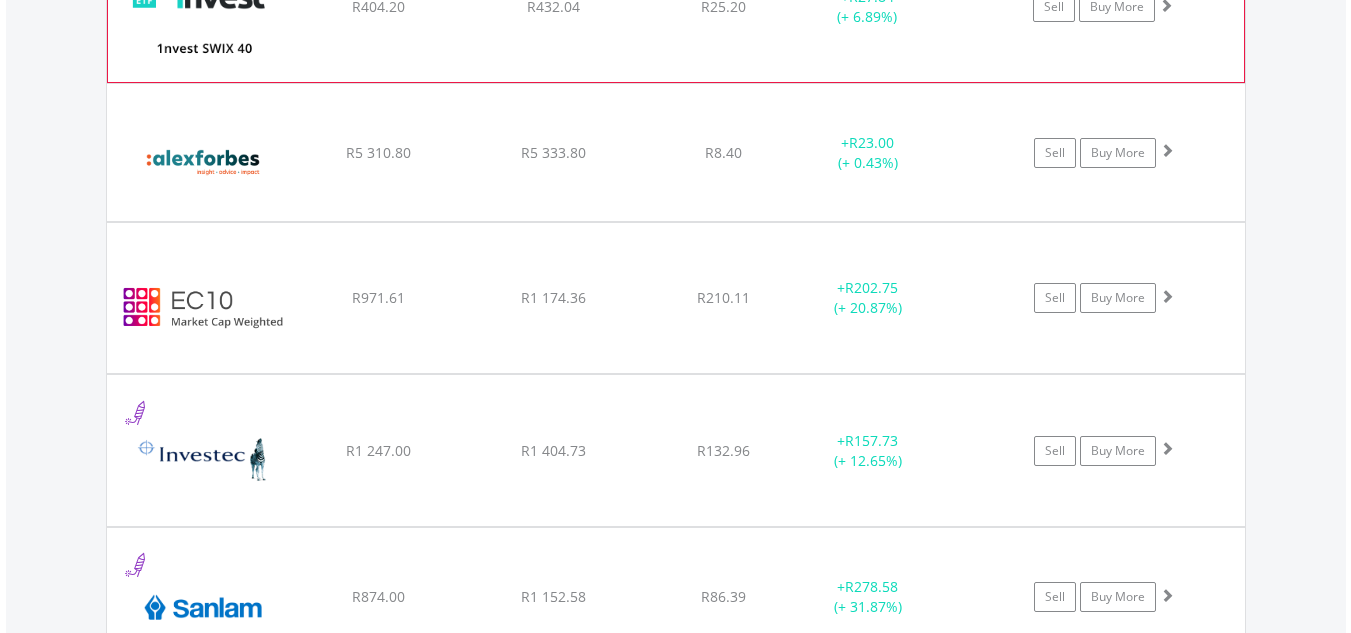 scroll, scrollTop: 1651, scrollLeft: 0, axis: vertical 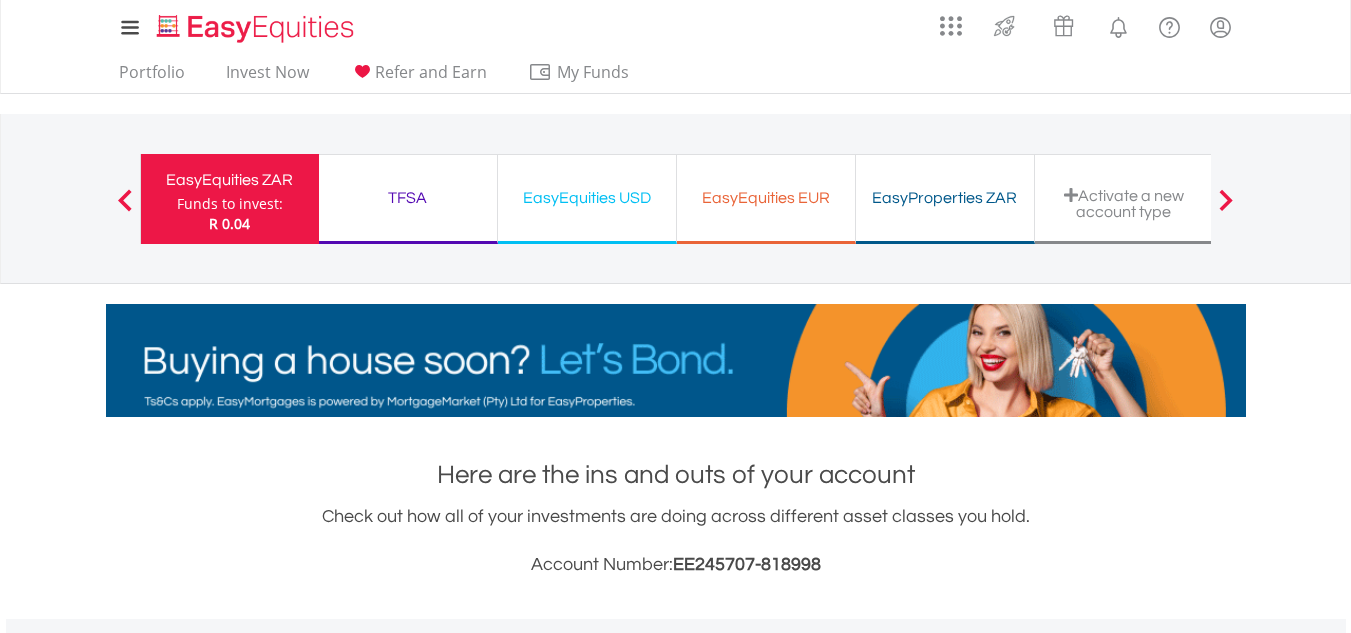 click on "EasyEquities USD
Funds to invest:
R 0.04" at bounding box center [587, 199] 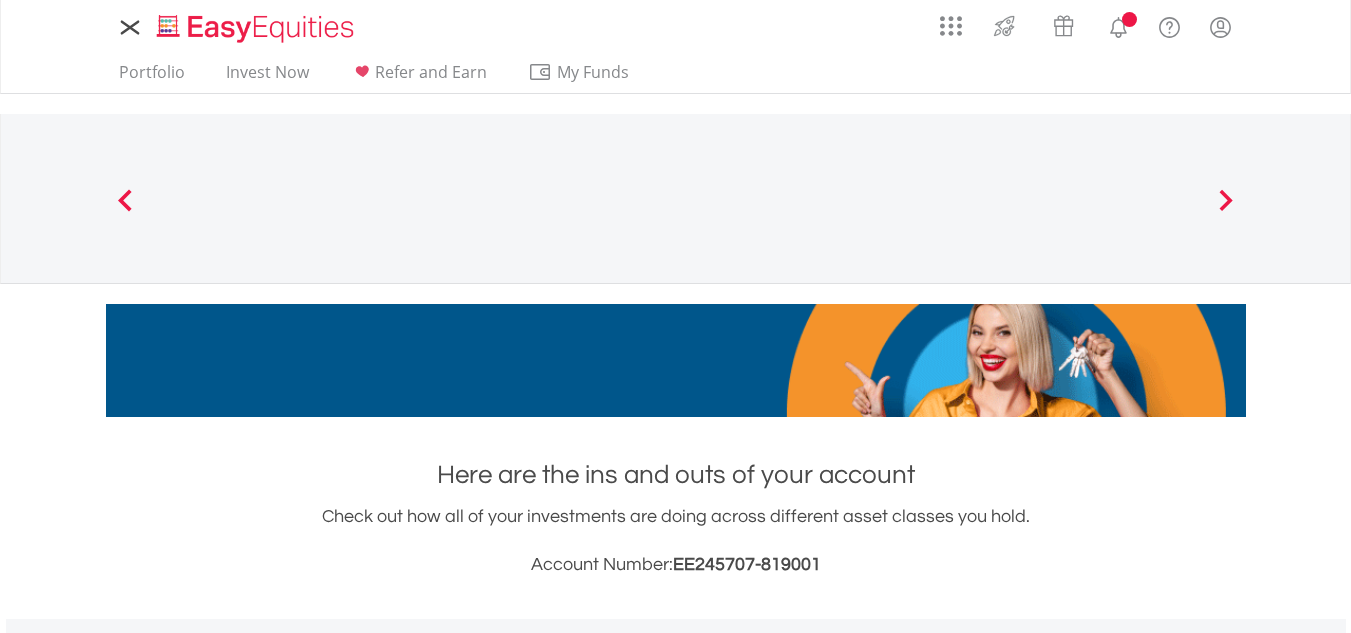 scroll, scrollTop: 0, scrollLeft: 0, axis: both 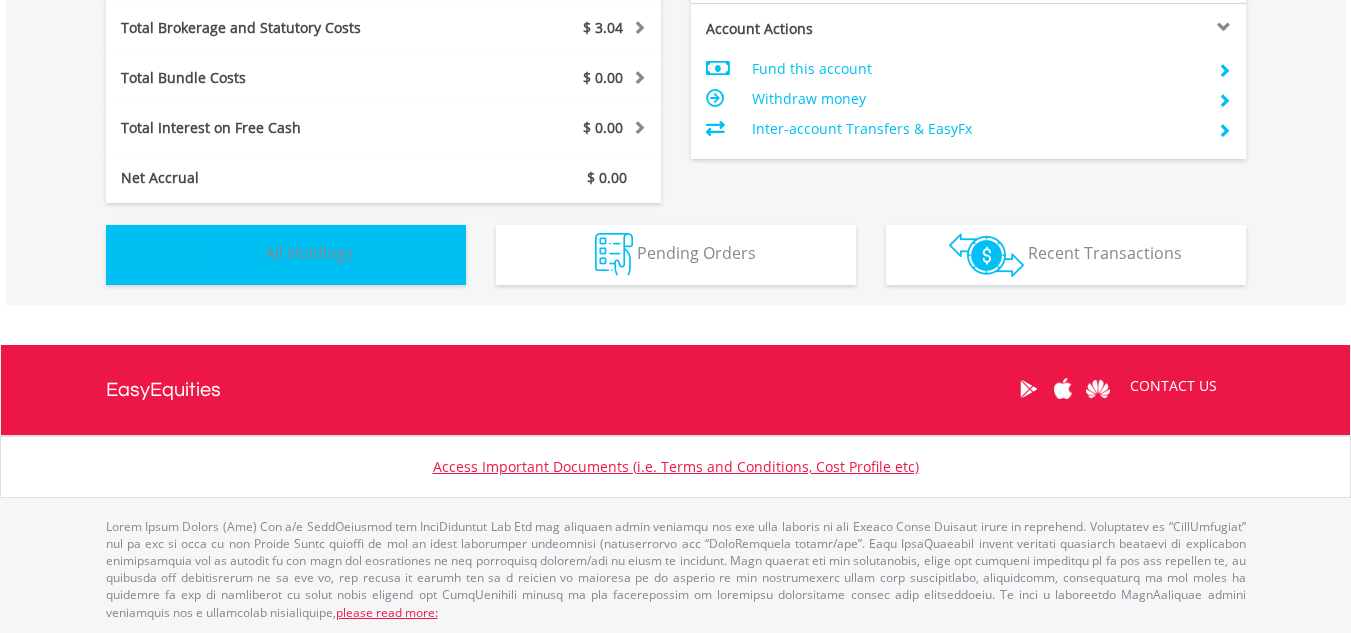 click on "Holdings
All Holdings" at bounding box center (286, 255) 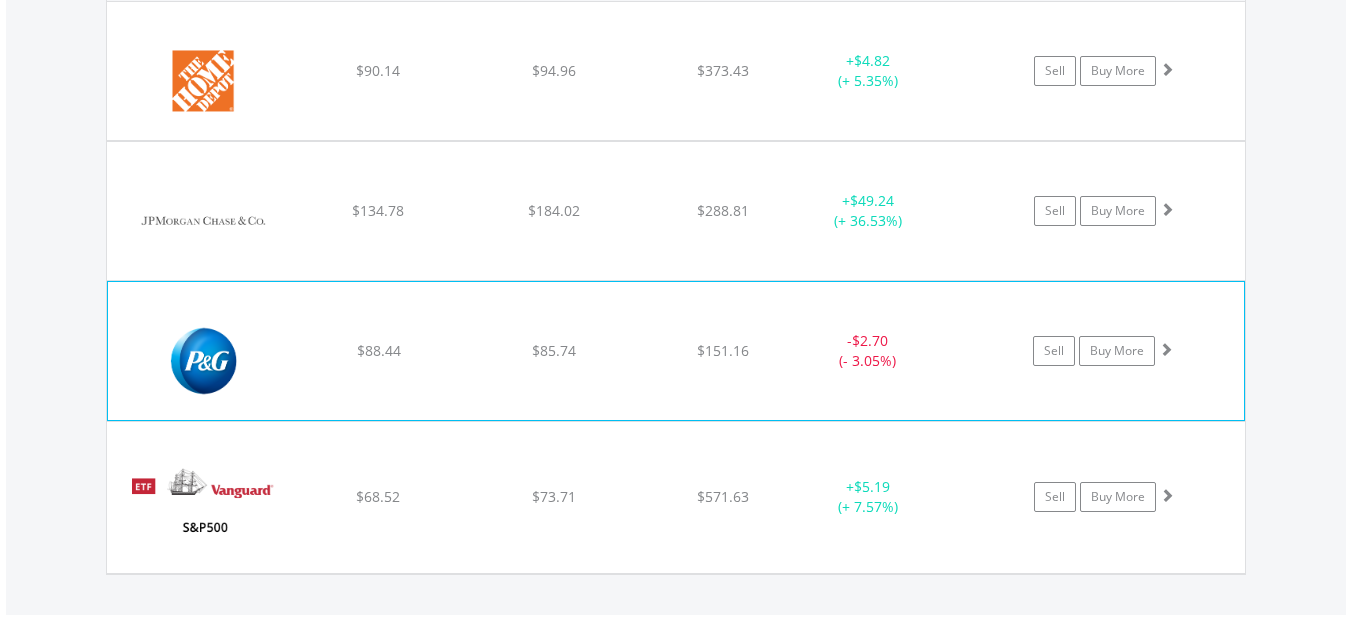 scroll, scrollTop: 1542, scrollLeft: 0, axis: vertical 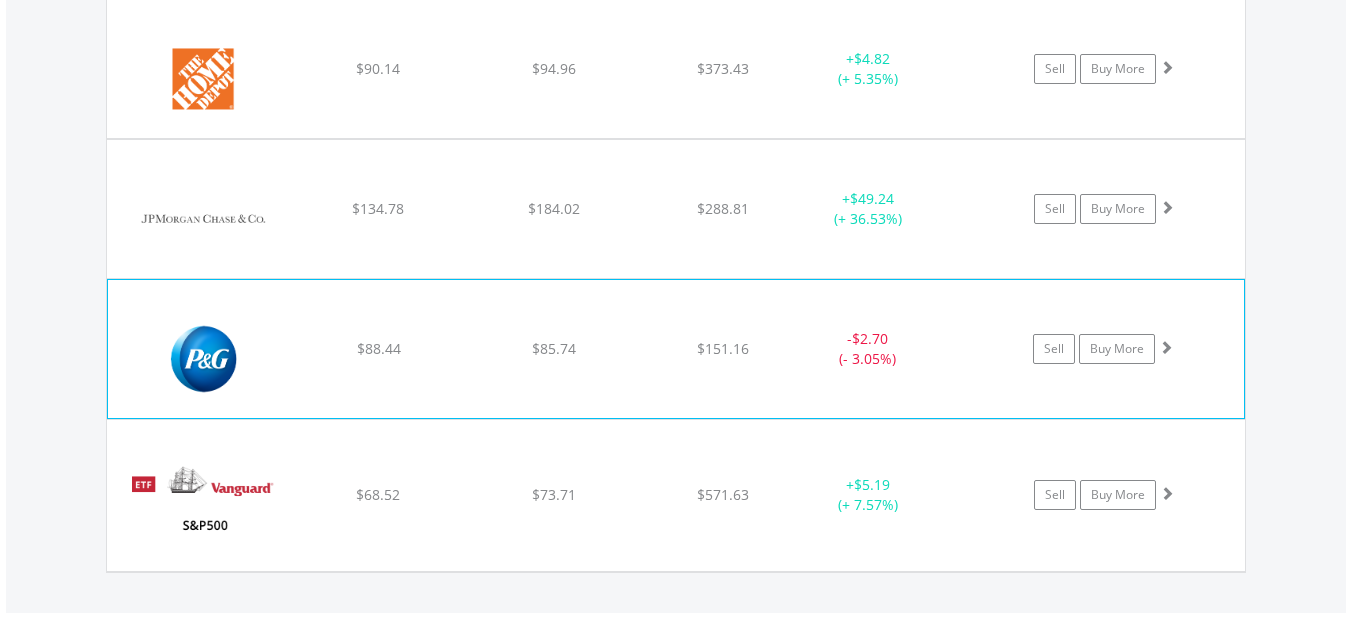 type 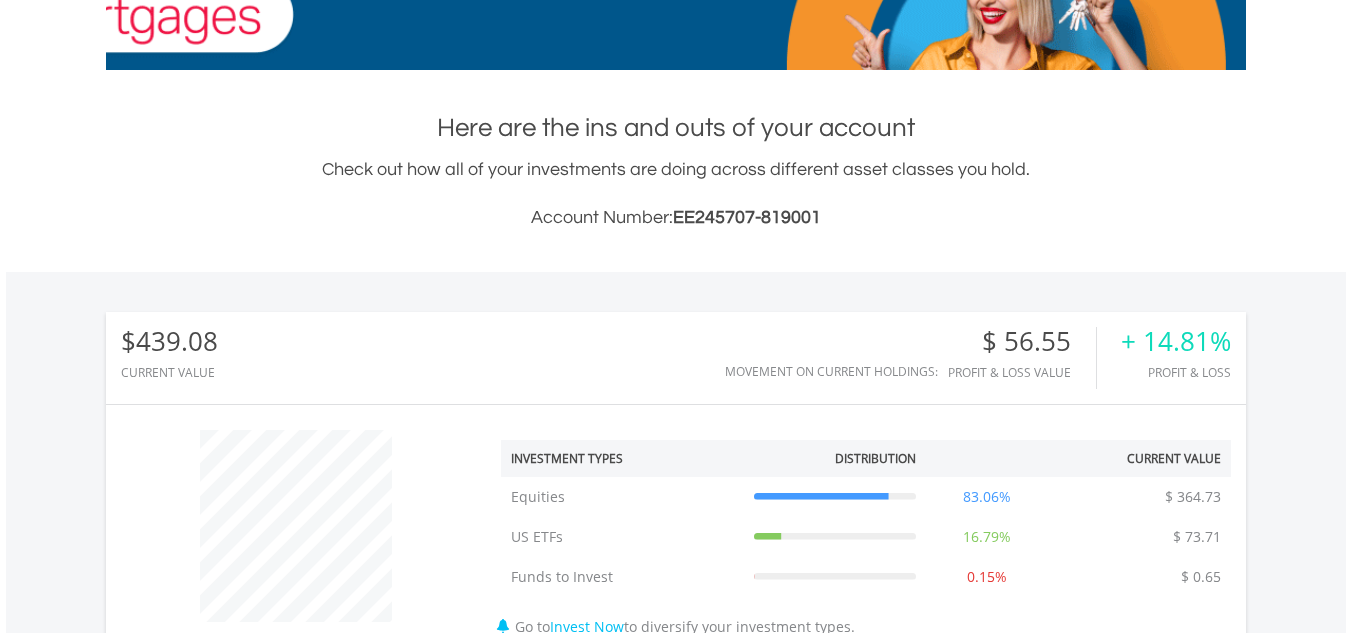 scroll, scrollTop: 0, scrollLeft: 0, axis: both 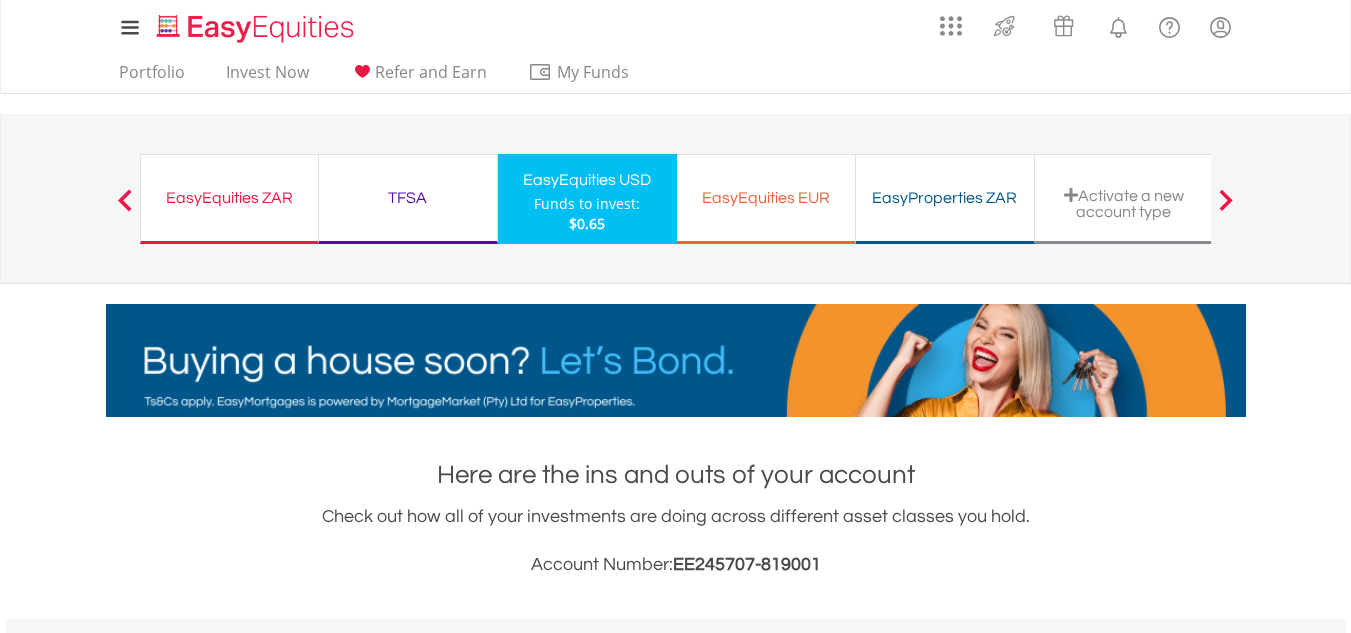 click on "EasyEquities EUR
Funds to invest:
$0.65" at bounding box center (766, 199) 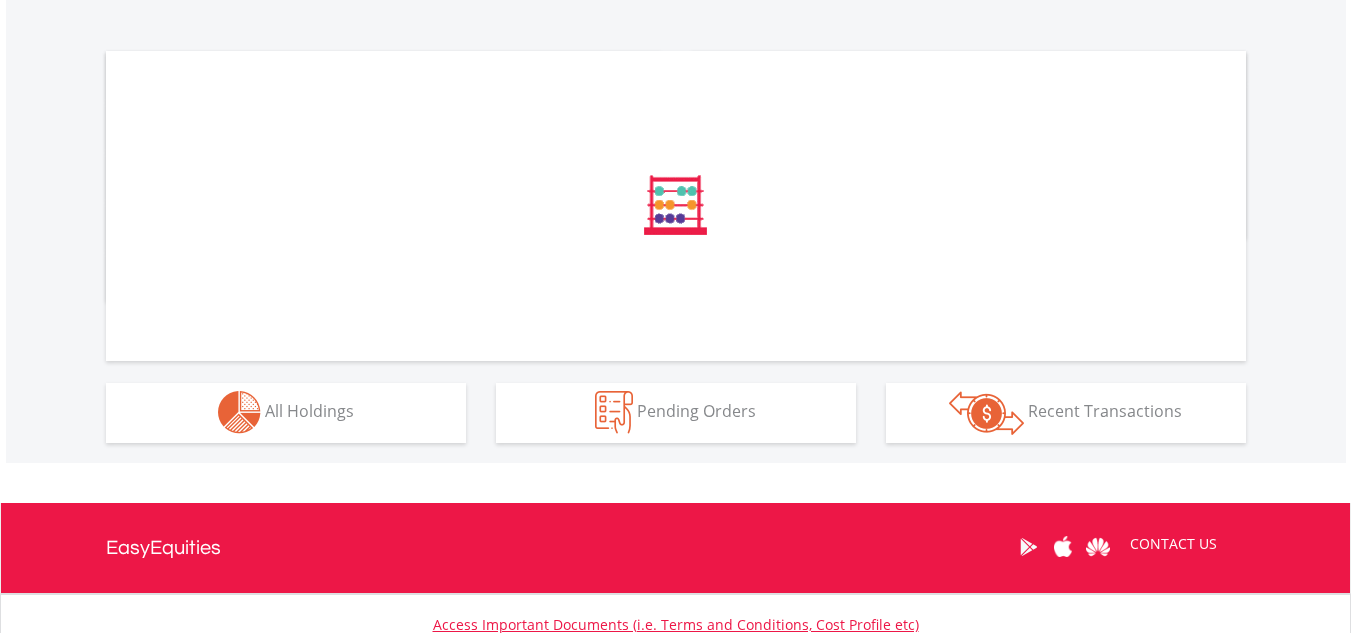 scroll, scrollTop: 608, scrollLeft: 0, axis: vertical 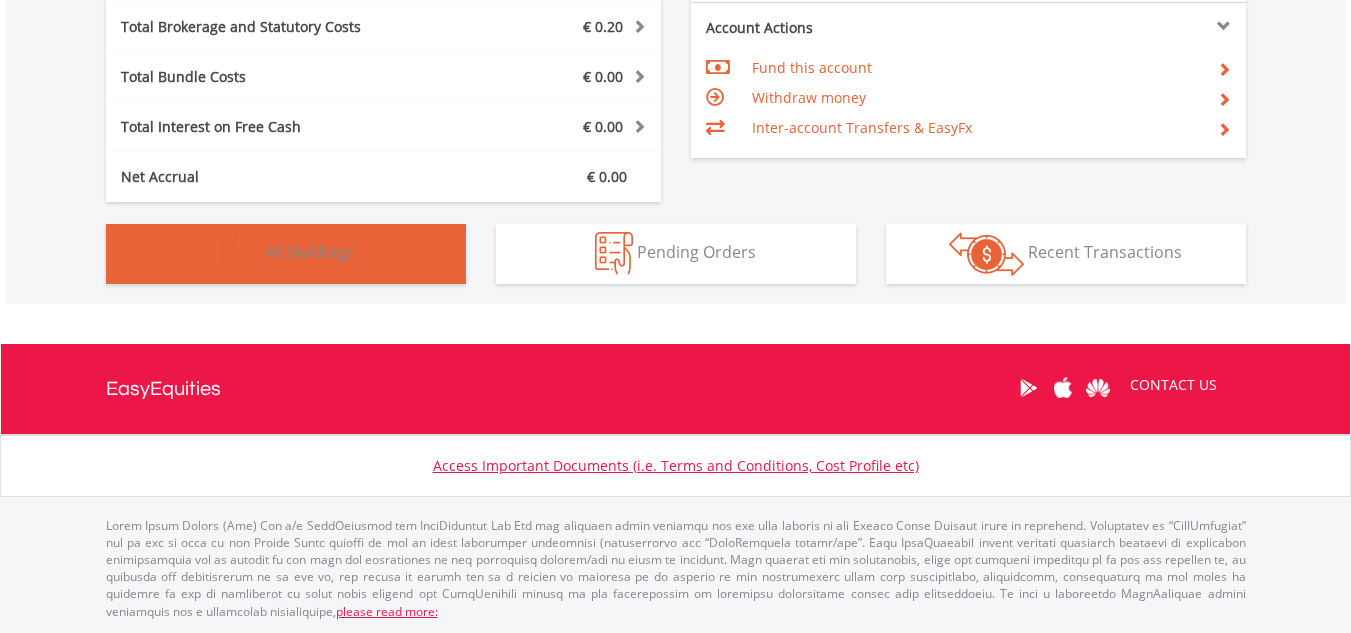 click on "Holdings
All Holdings" at bounding box center [286, 254] 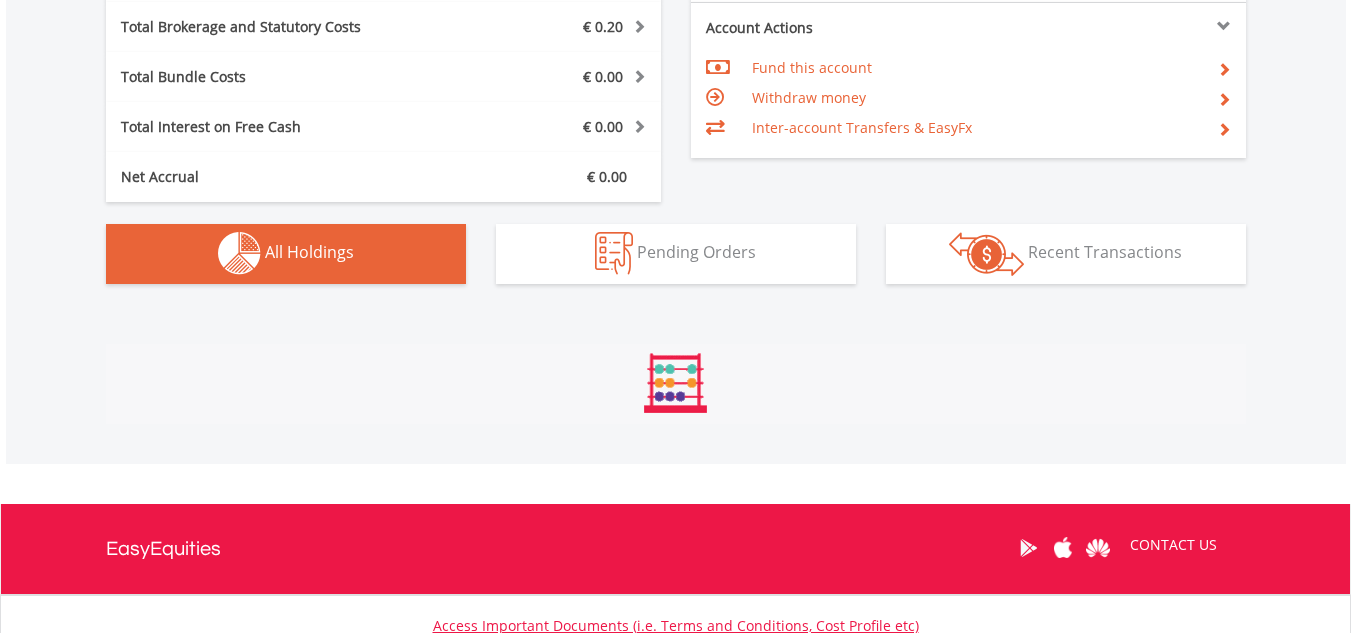 scroll, scrollTop: 1403, scrollLeft: 0, axis: vertical 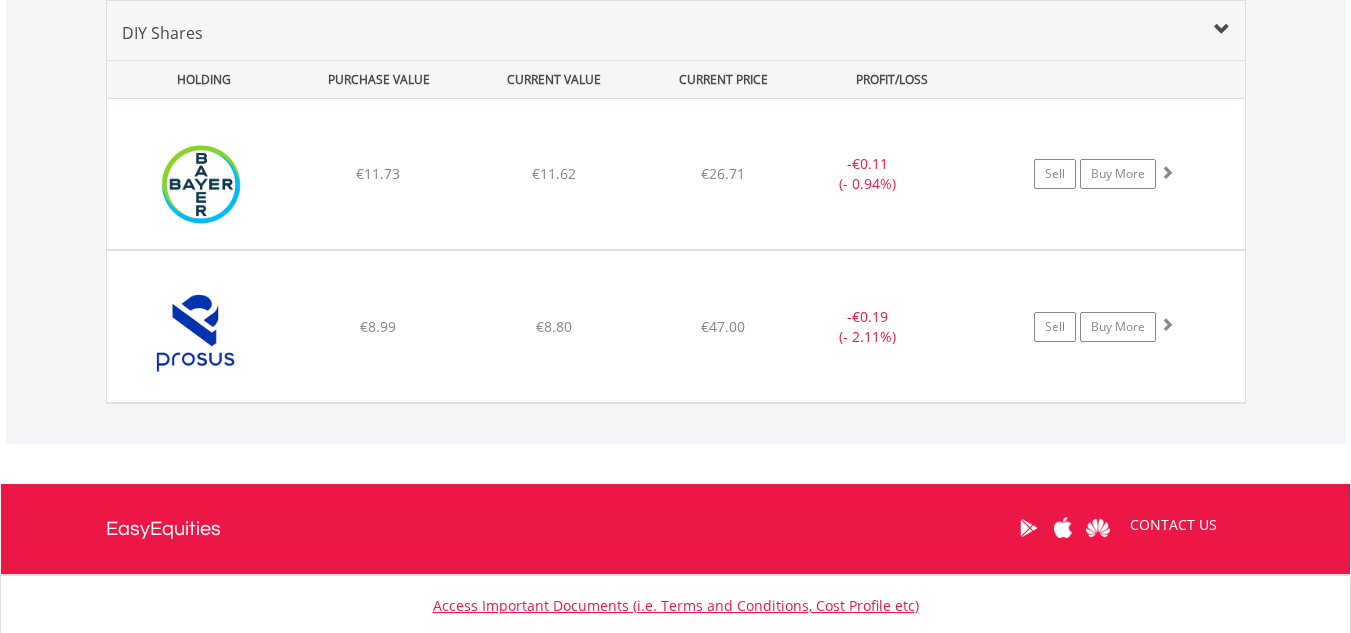 type 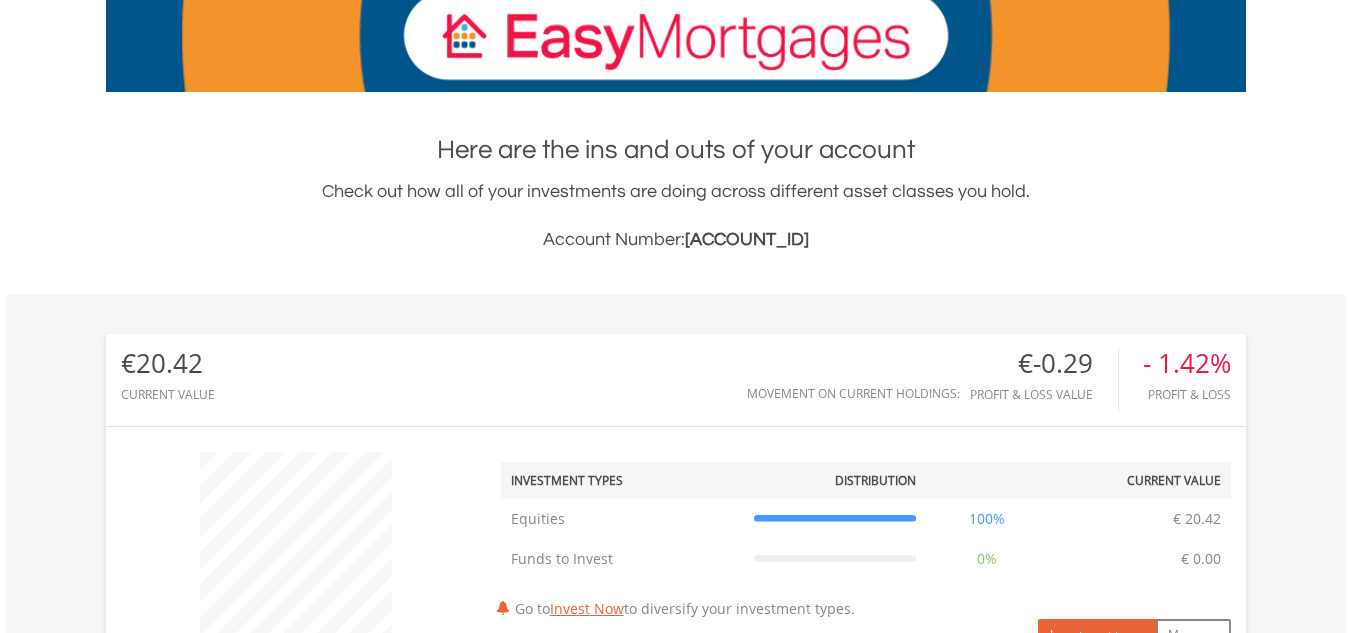 scroll, scrollTop: 0, scrollLeft: 0, axis: both 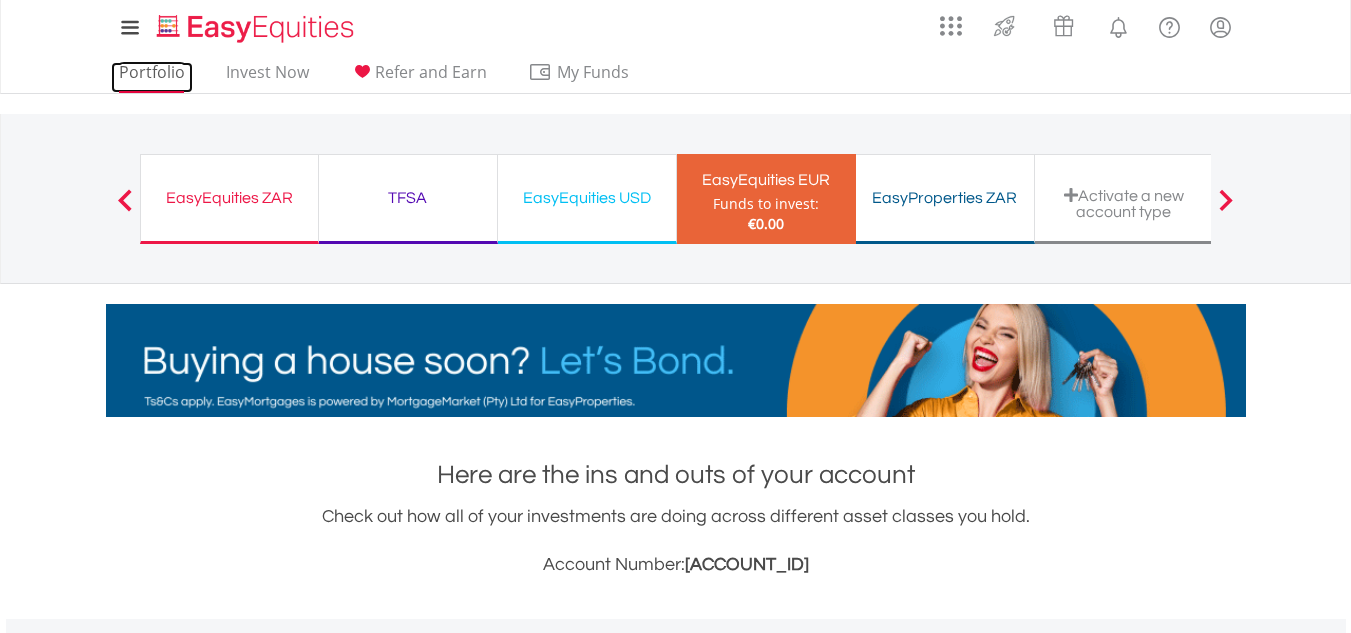 click on "Portfolio" at bounding box center [152, 77] 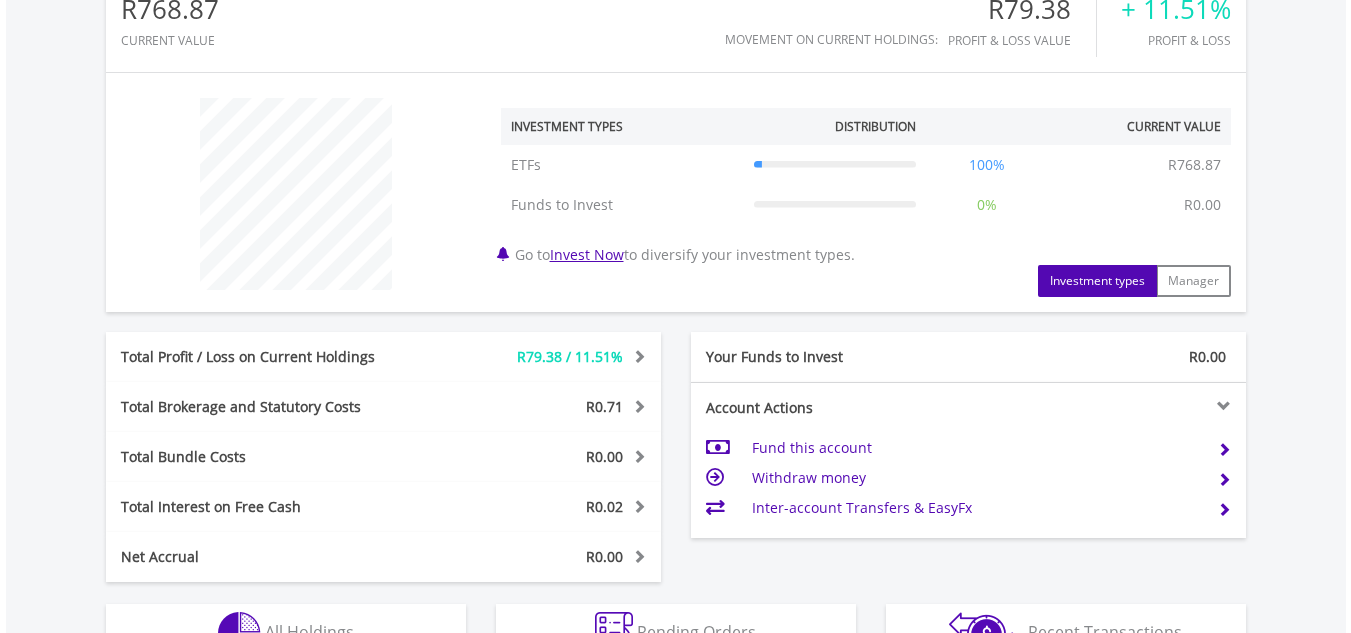 scroll, scrollTop: 1012, scrollLeft: 0, axis: vertical 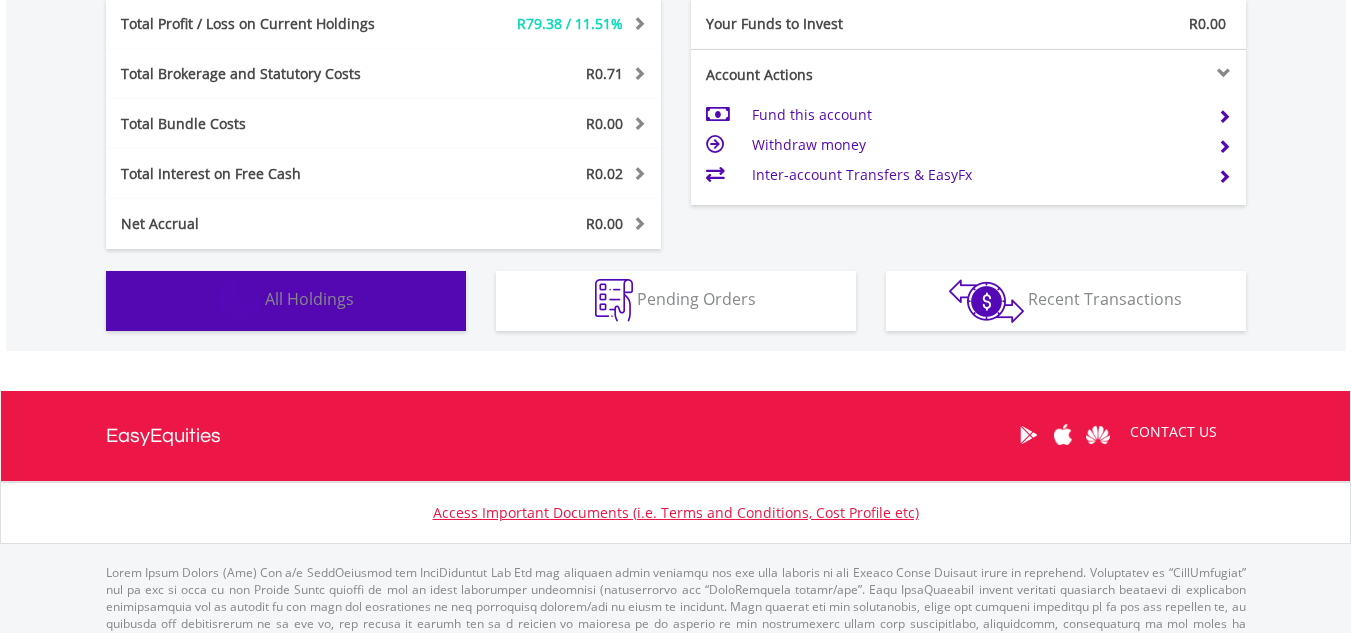 click on "Holdings
All Holdings" at bounding box center (286, 301) 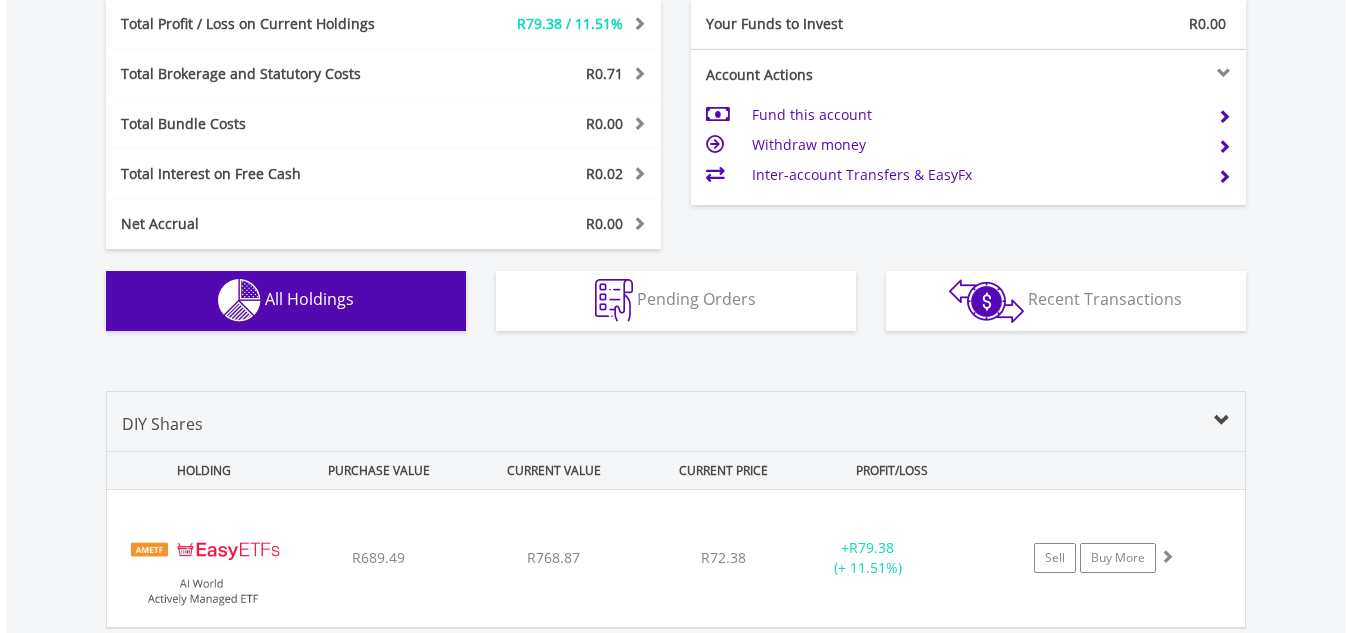 scroll, scrollTop: 1376, scrollLeft: 0, axis: vertical 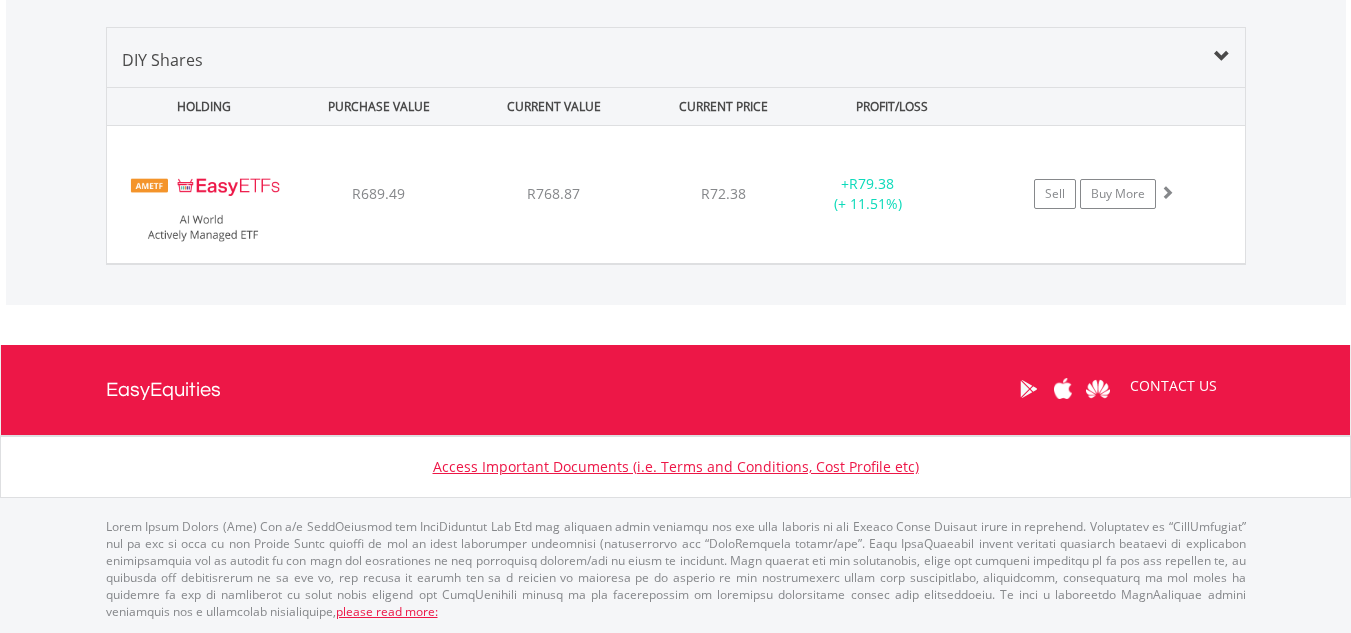 type 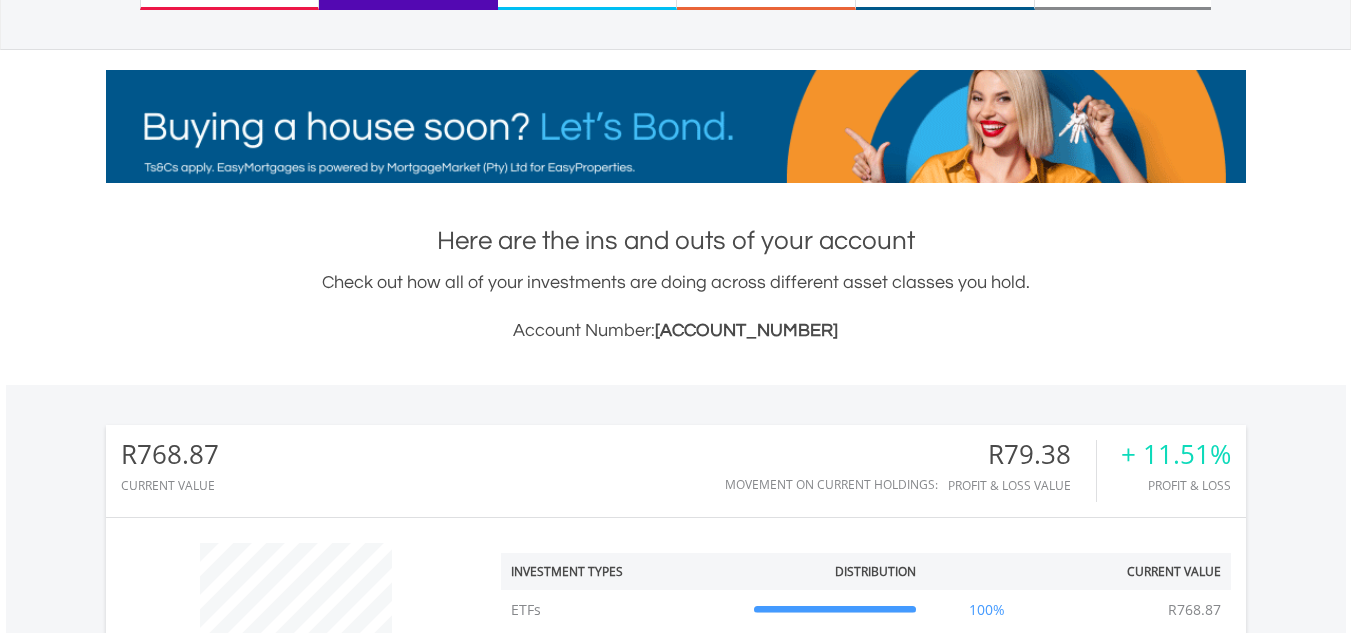 scroll, scrollTop: 0, scrollLeft: 0, axis: both 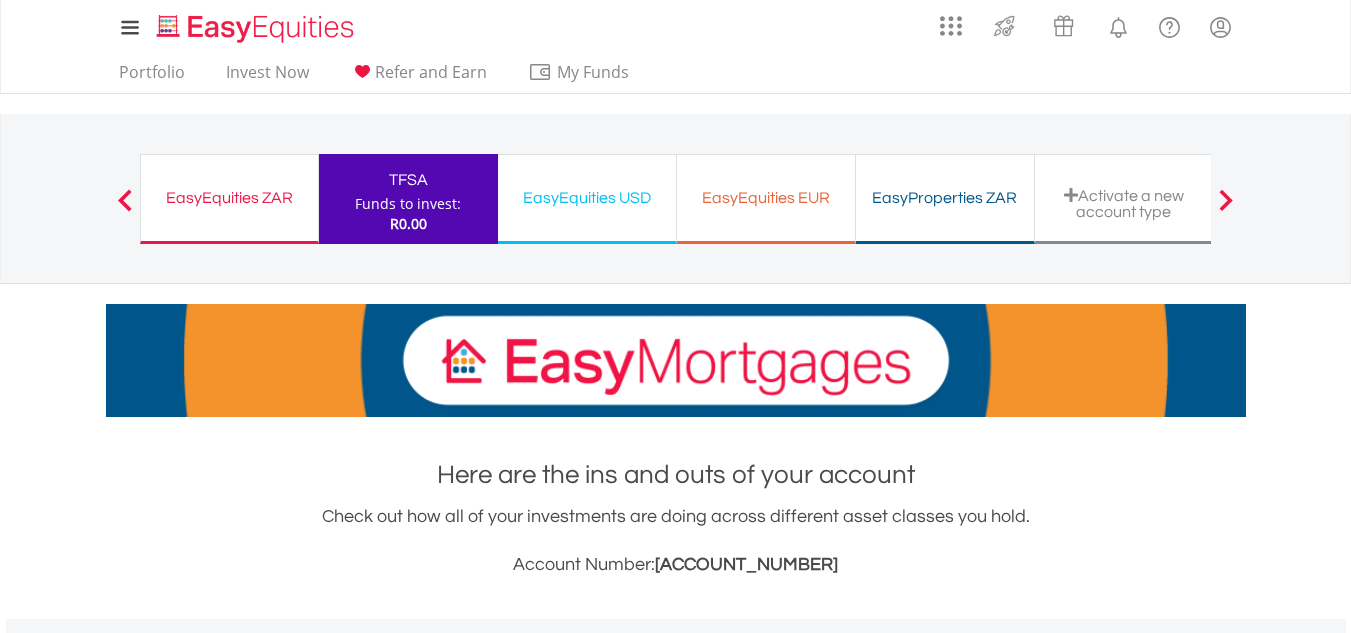 click on "EasyProperties ZAR" at bounding box center [945, 198] 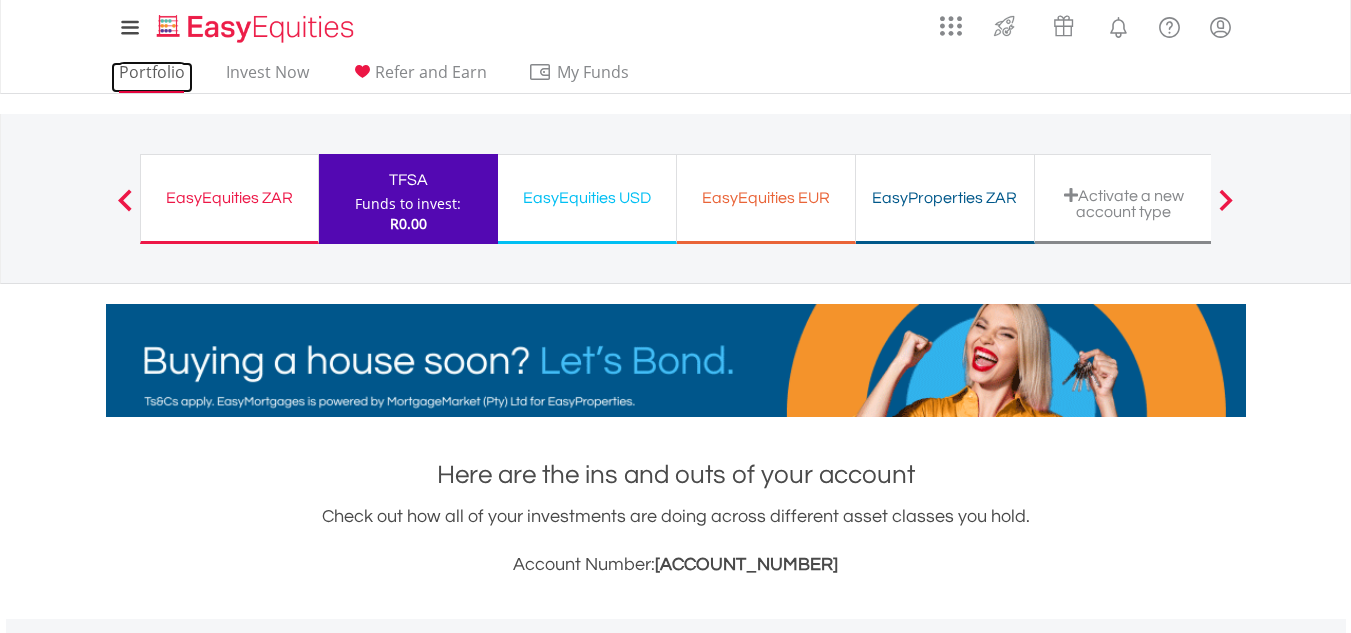 click on "Portfolio" at bounding box center [152, 77] 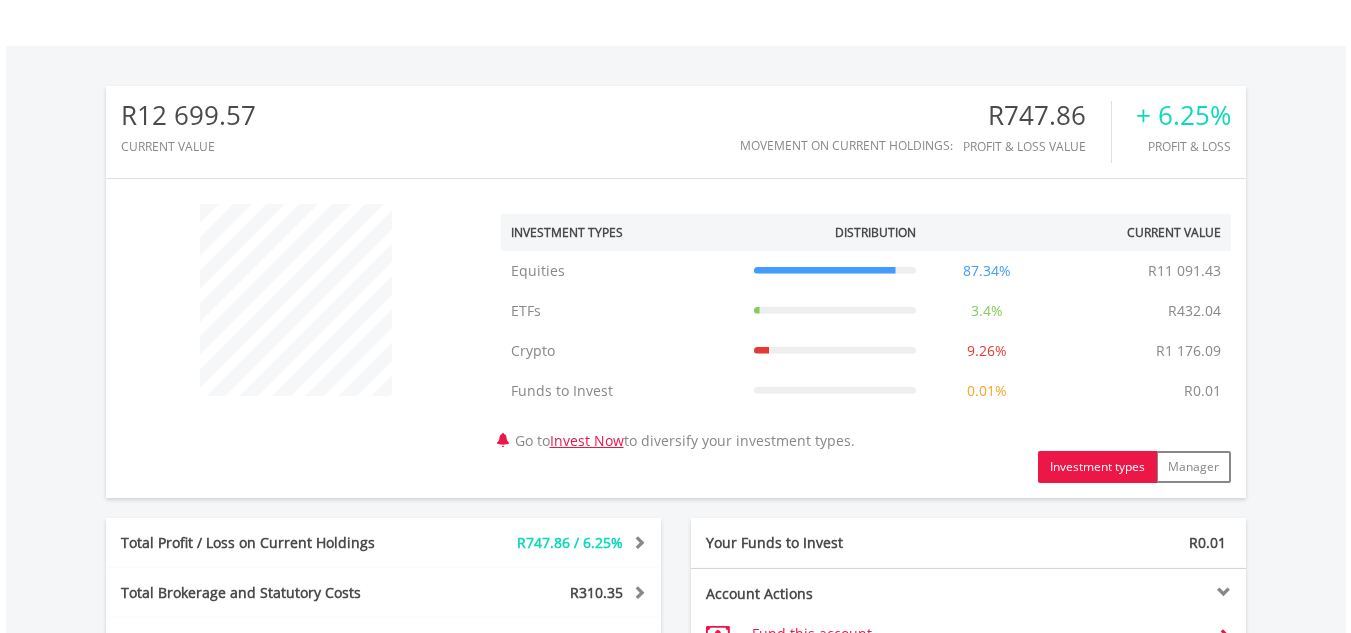 scroll, scrollTop: 579, scrollLeft: 0, axis: vertical 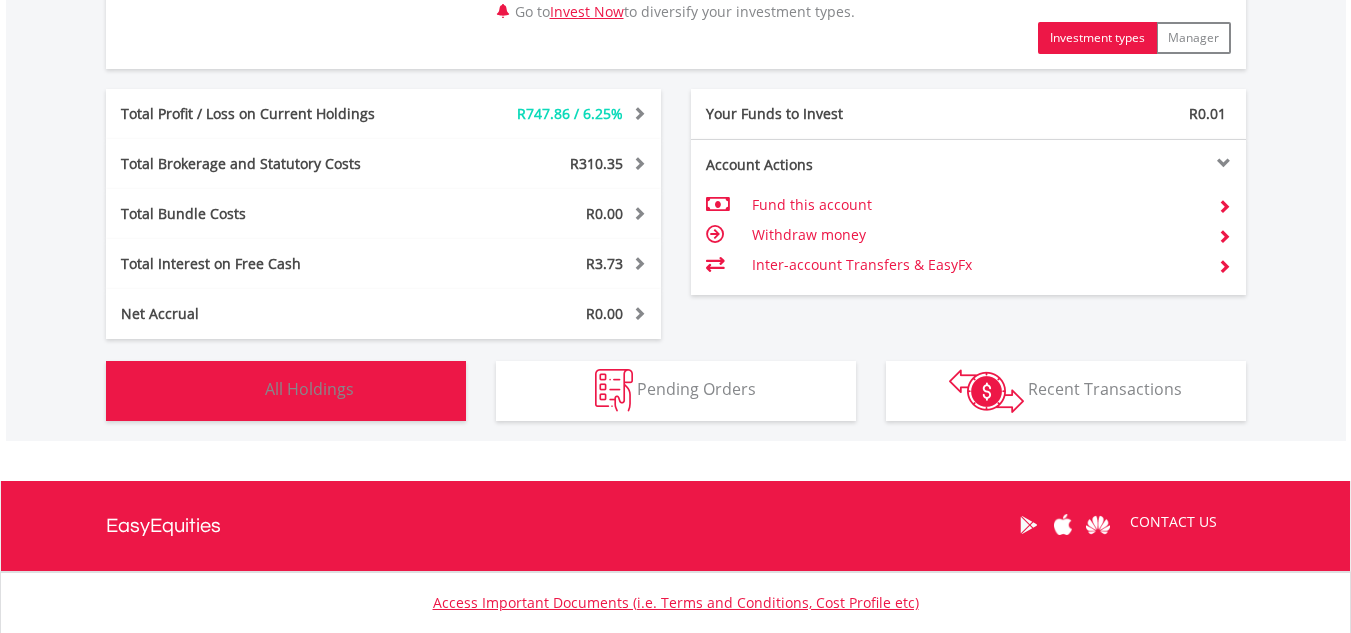 click on "All Holdings" at bounding box center [309, 389] 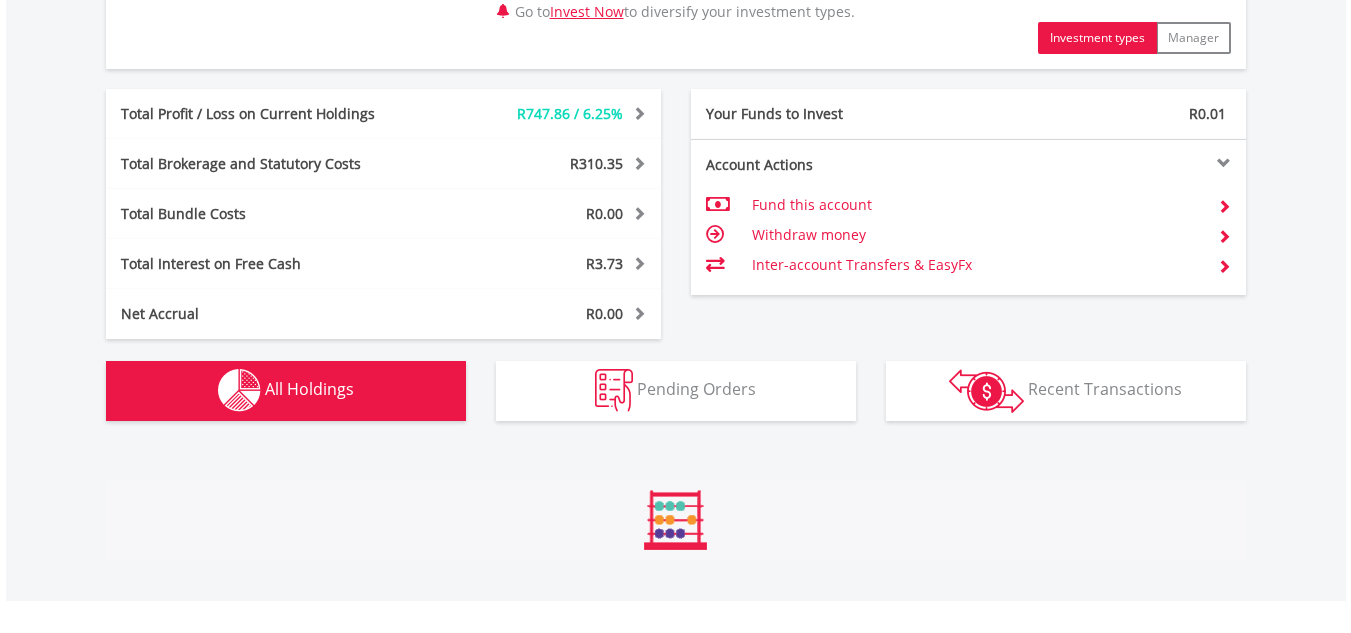 scroll, scrollTop: 1483, scrollLeft: 0, axis: vertical 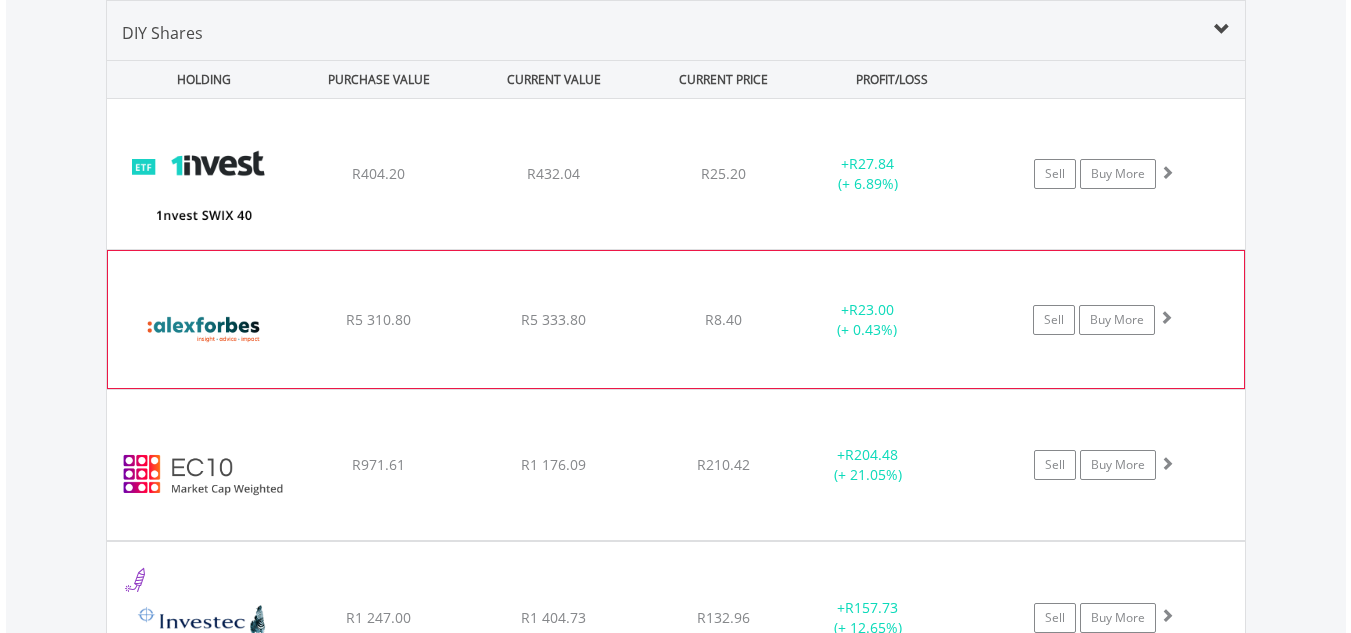 type 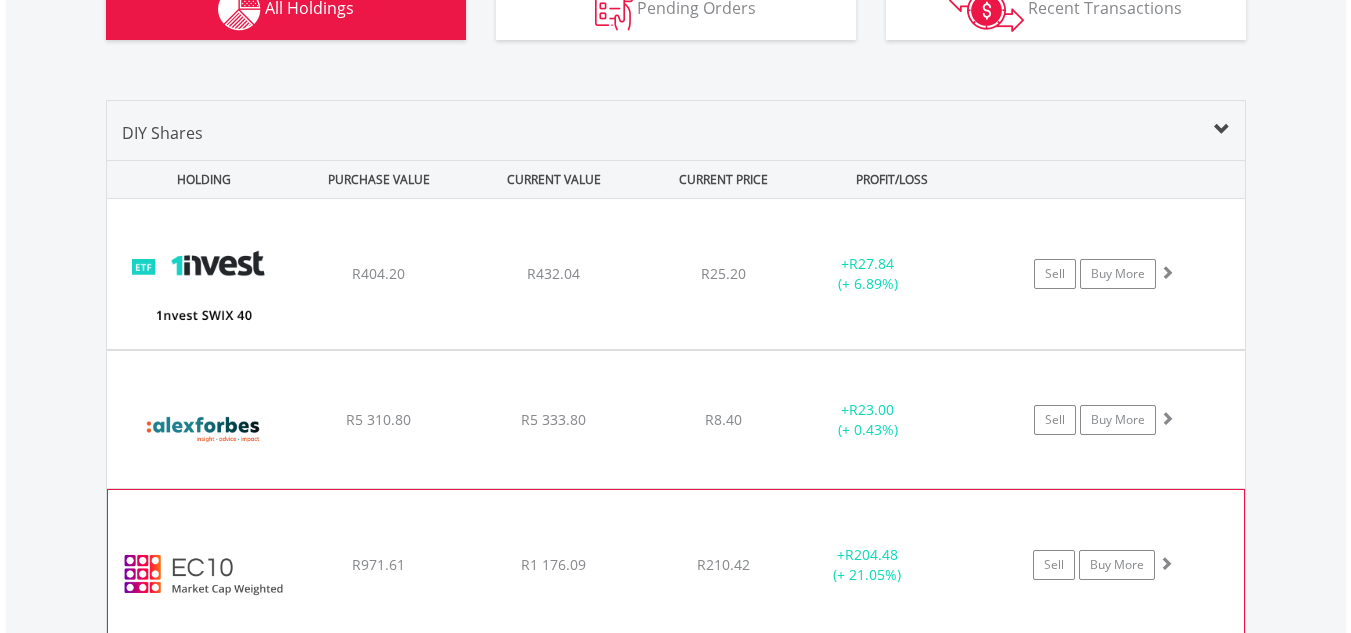 scroll, scrollTop: 1382, scrollLeft: 0, axis: vertical 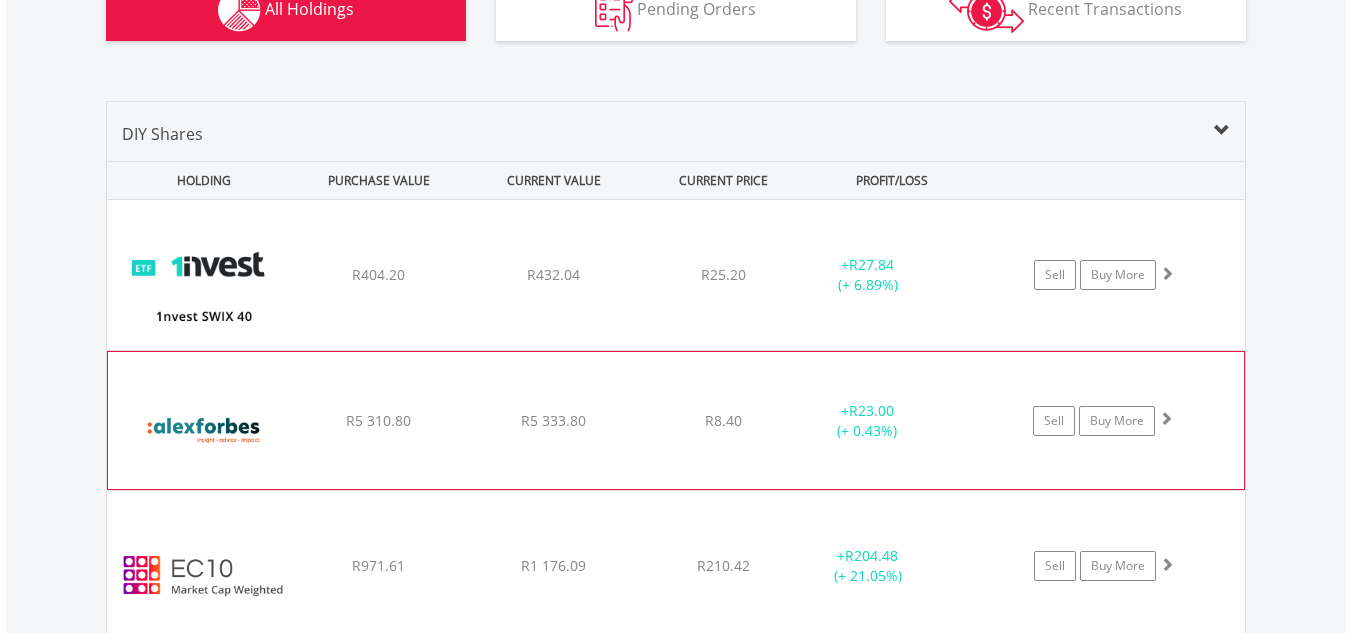 click on "Alexander Forbes Group Holdings Limited
R5 310.80
R5 333.80
R8.40
+  R23.00 (+ 0.43%)
Sell
Buy More" at bounding box center (676, 275) 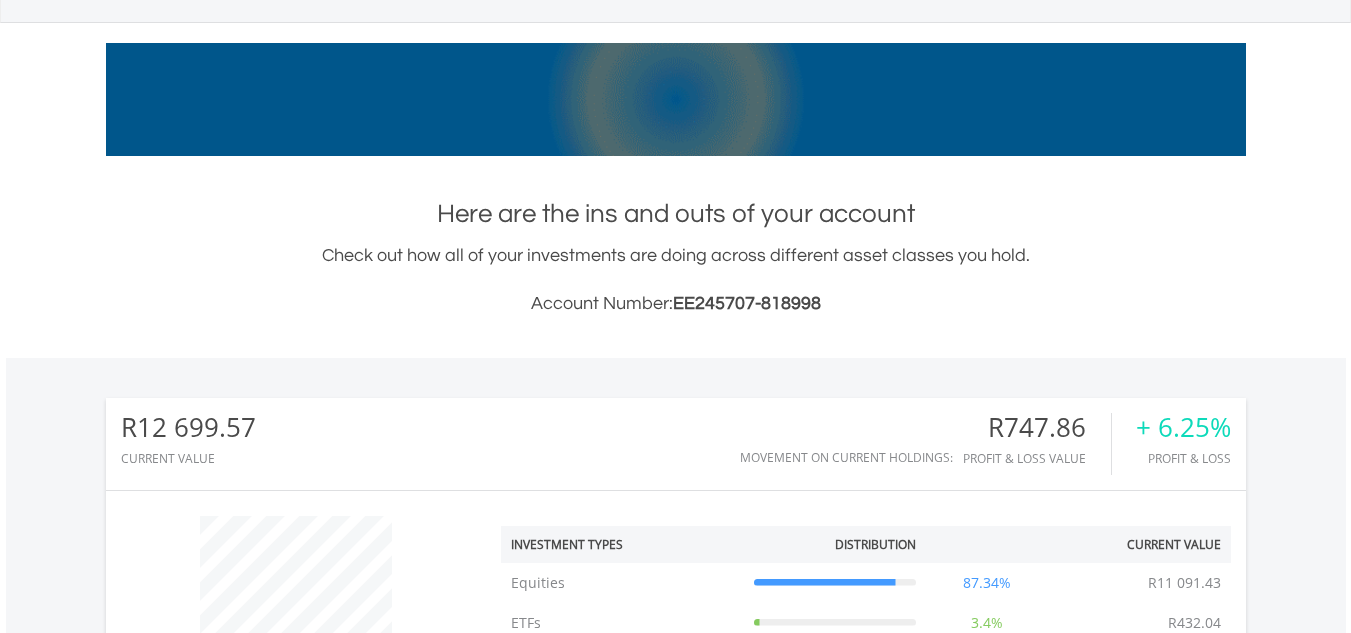 scroll, scrollTop: 0, scrollLeft: 0, axis: both 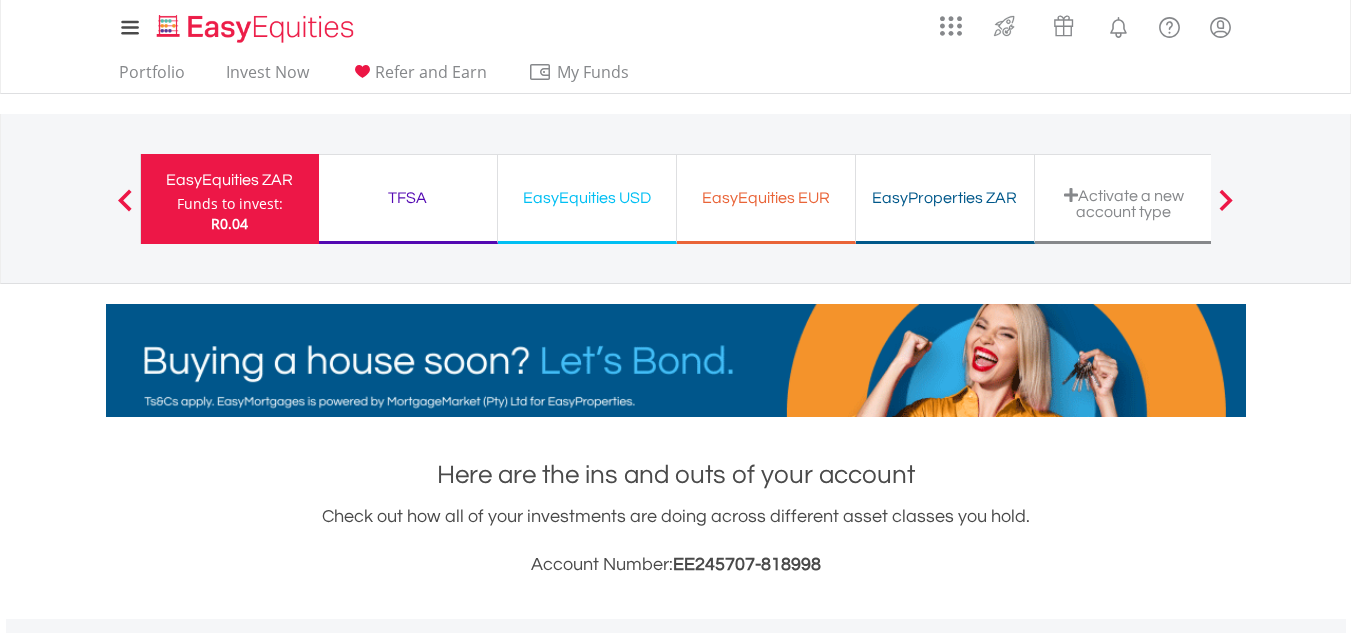 click on "EasyEquities USD" at bounding box center [587, 198] 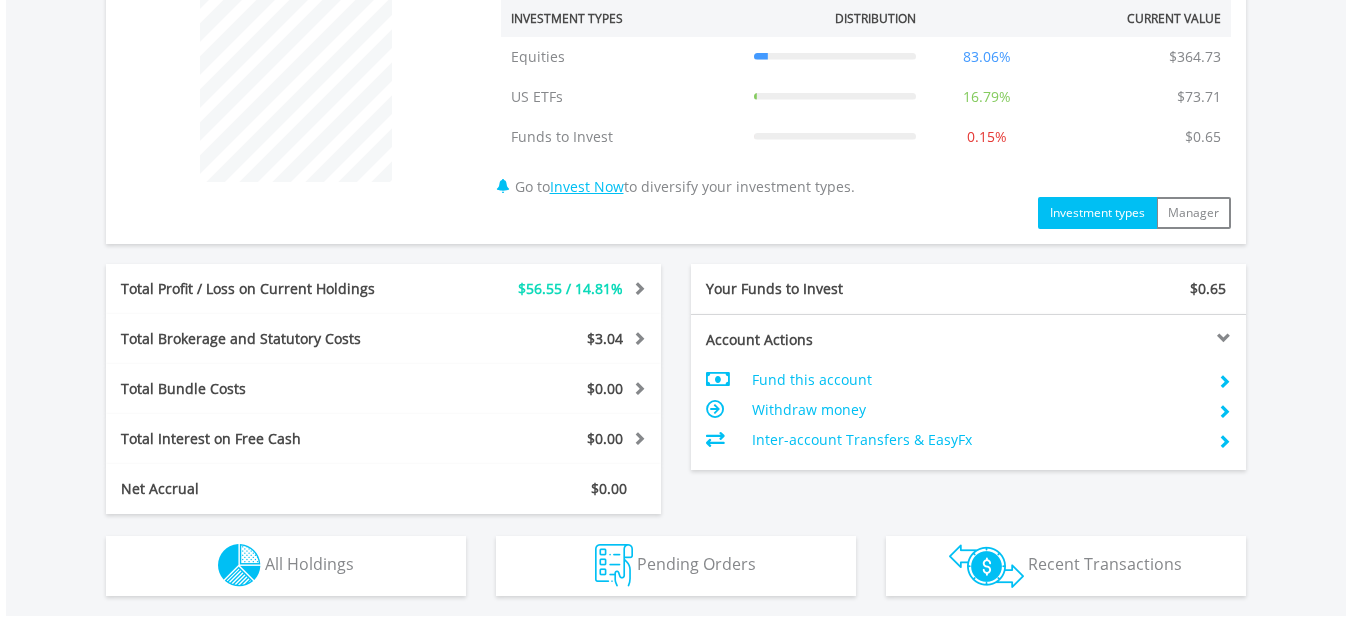 scroll, scrollTop: 1099, scrollLeft: 0, axis: vertical 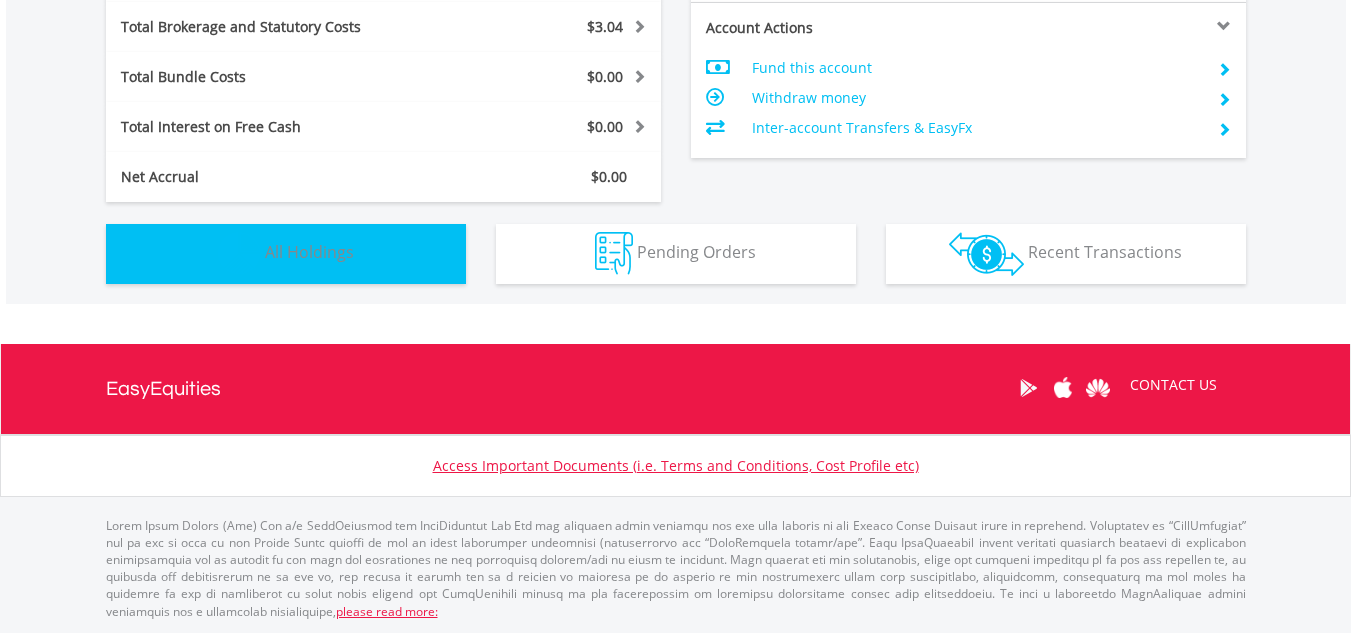 click on "All Holdings" at bounding box center (309, 252) 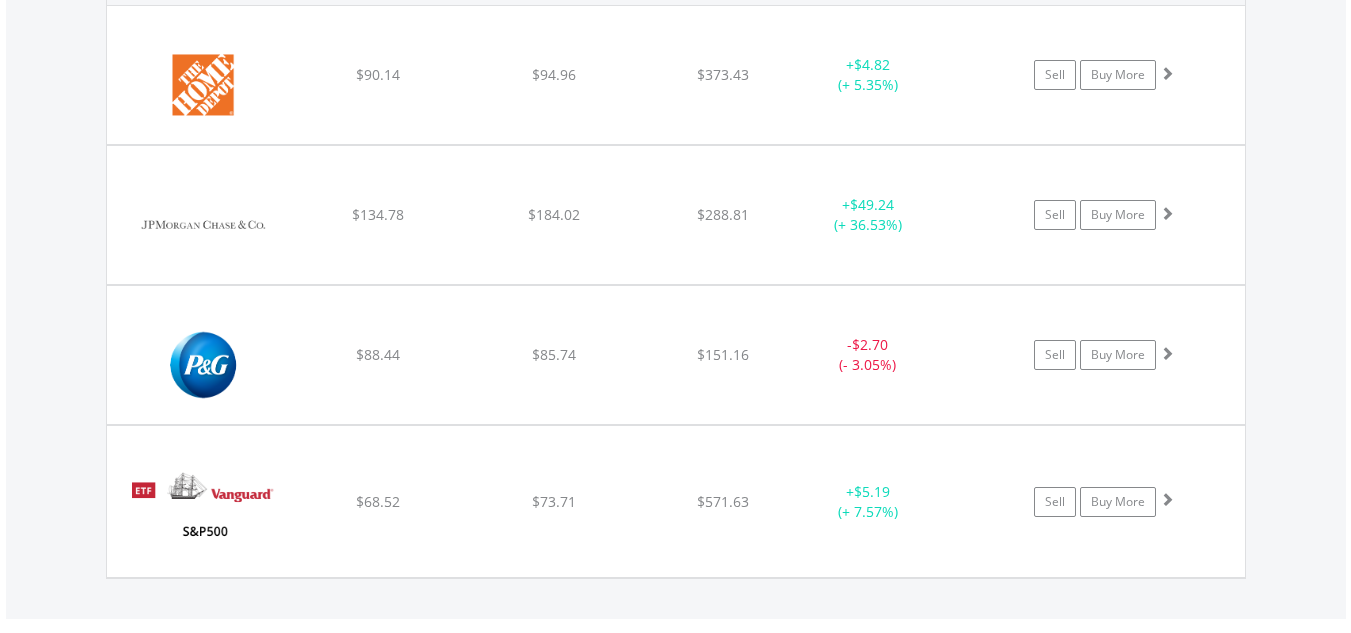 scroll, scrollTop: 1535, scrollLeft: 0, axis: vertical 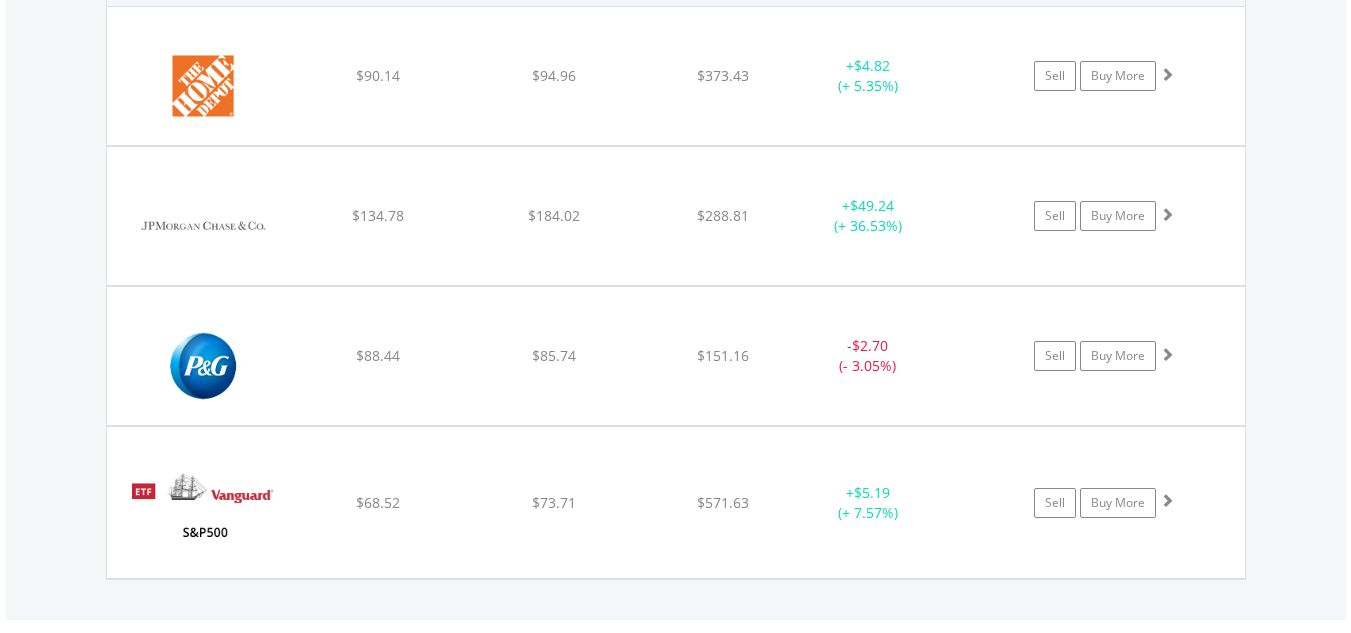 type 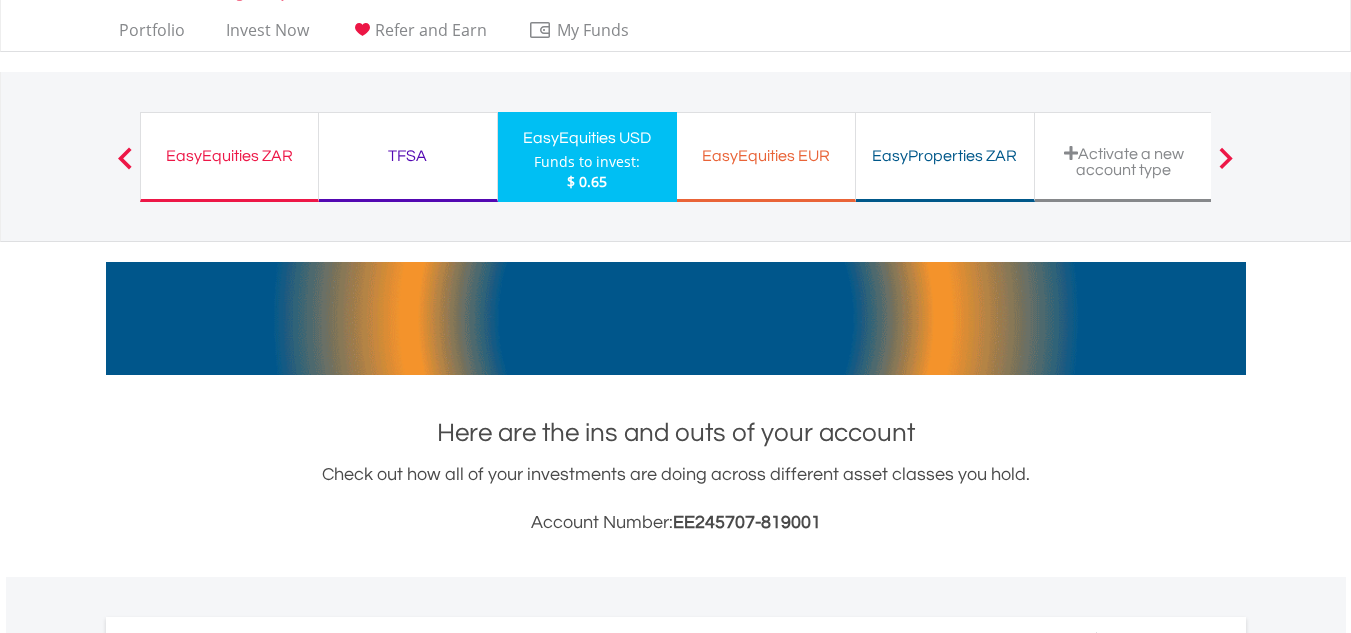 scroll, scrollTop: 0, scrollLeft: 0, axis: both 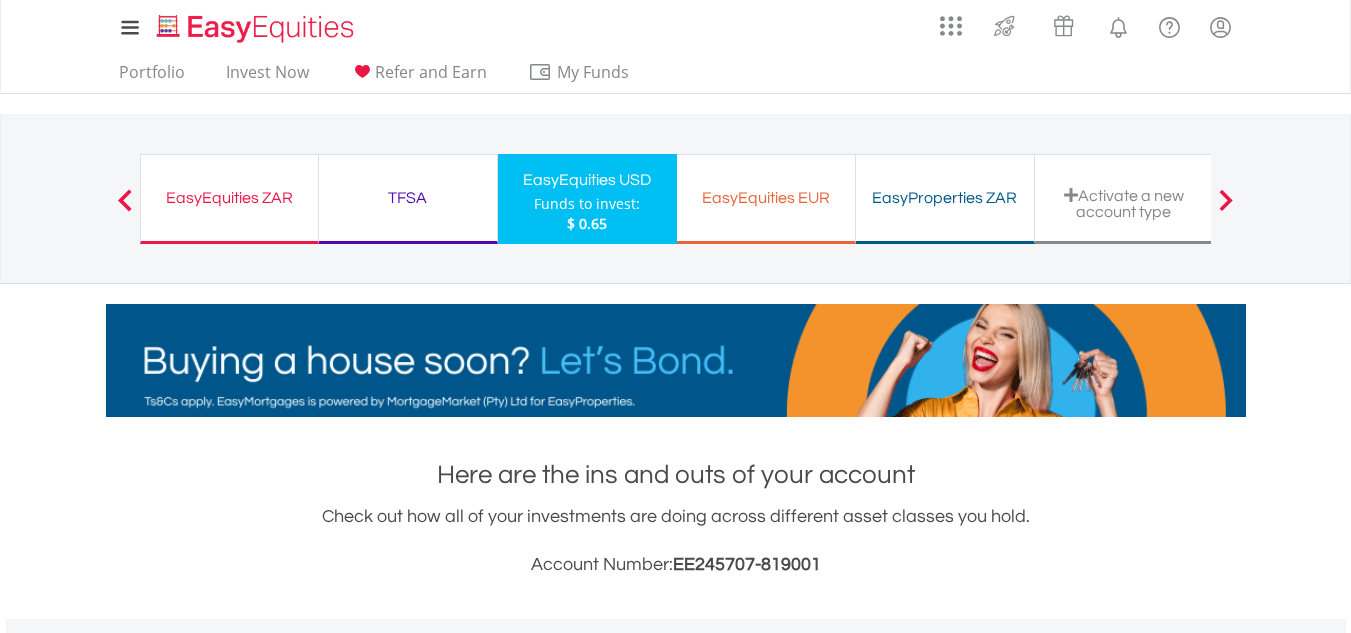 click on "EasyEquities ZAR" at bounding box center (229, 198) 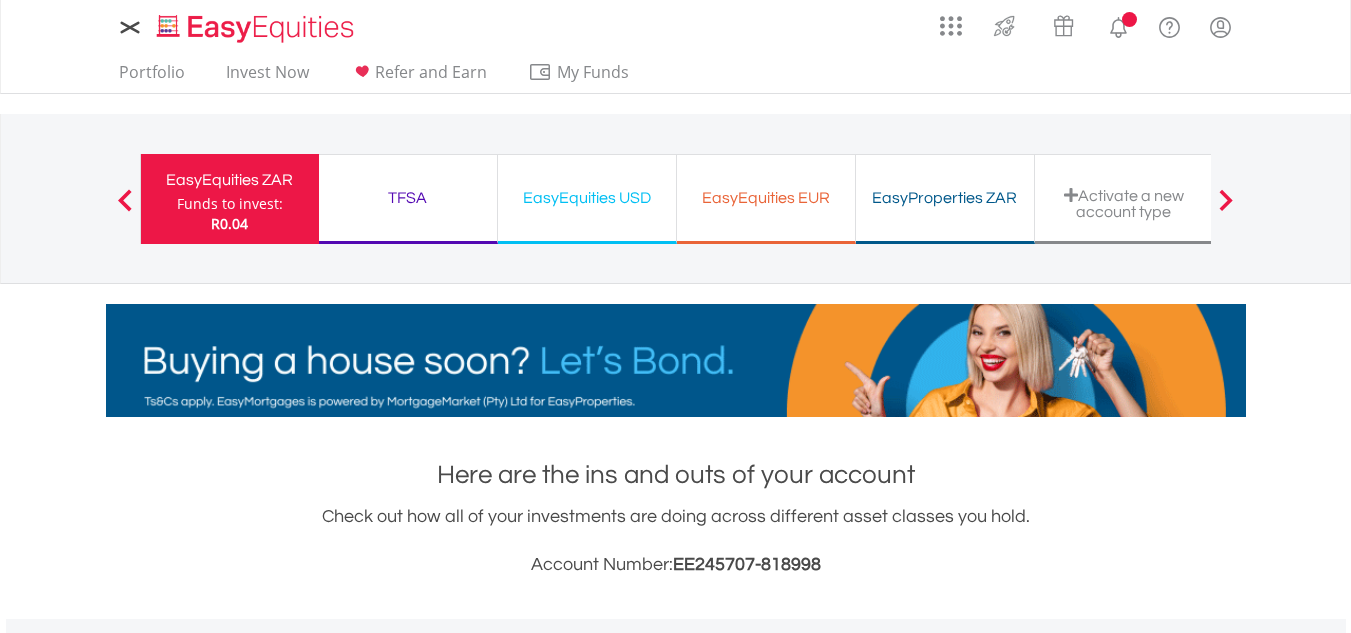 scroll, scrollTop: 0, scrollLeft: 0, axis: both 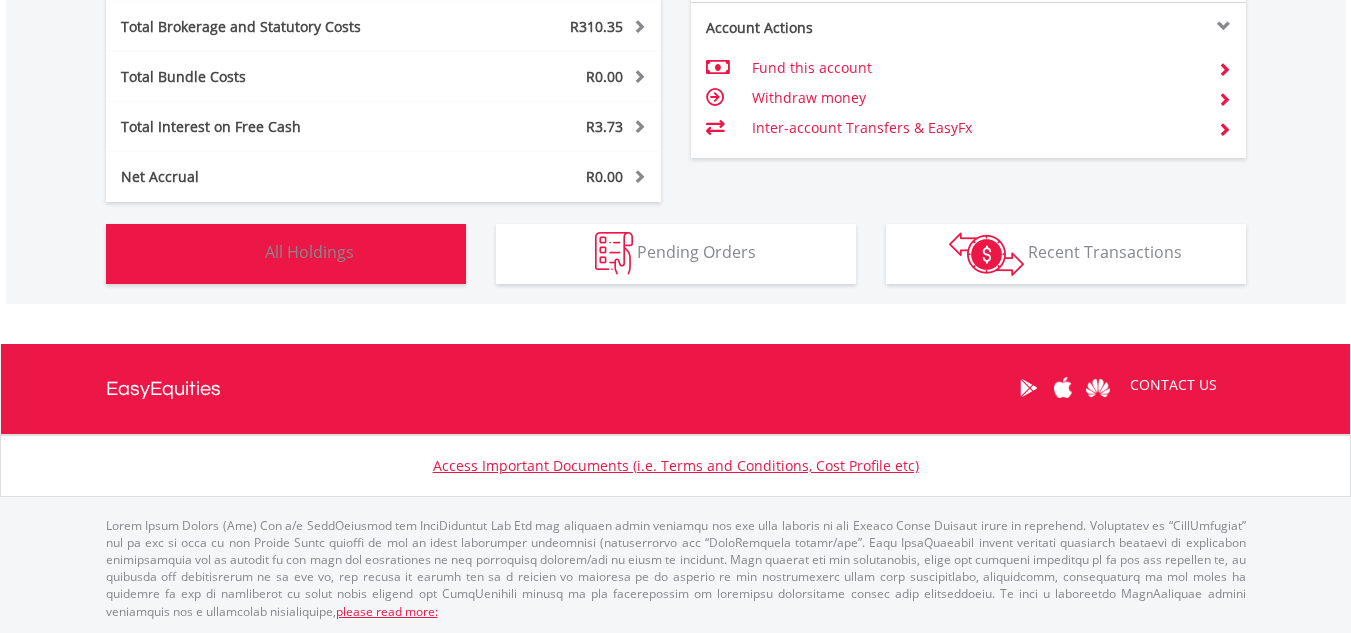 click on "Holdings
All Holdings" at bounding box center (286, 254) 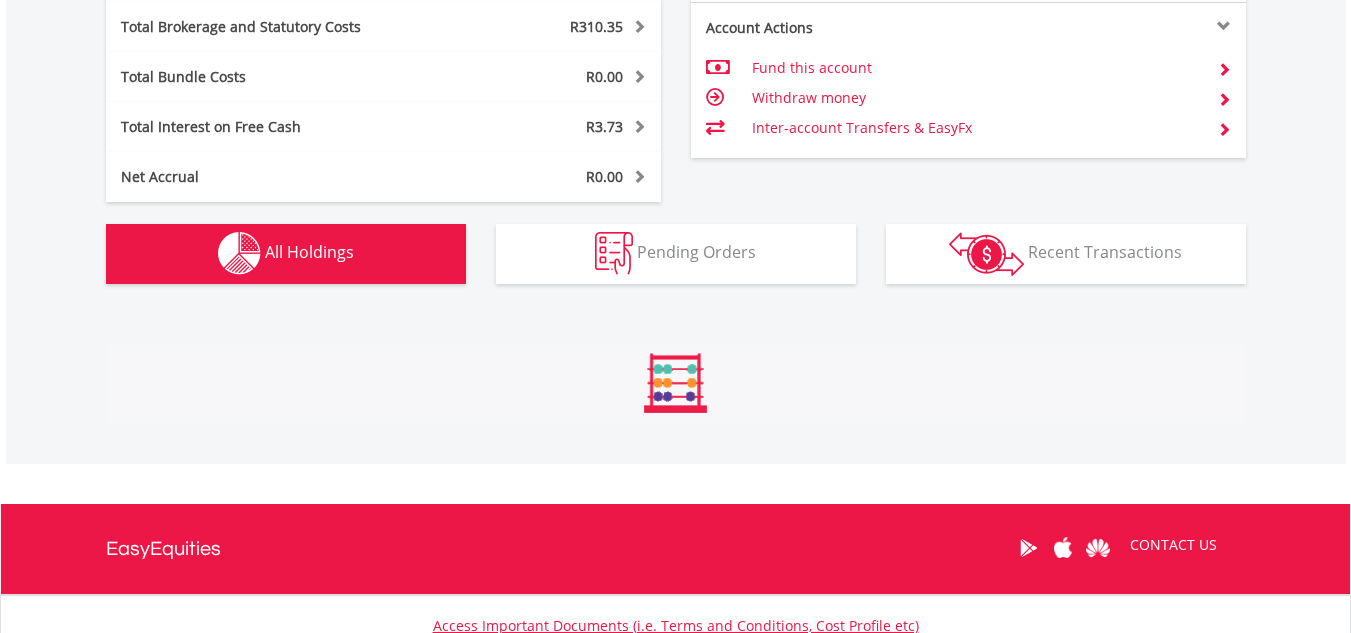 scroll, scrollTop: 1483, scrollLeft: 0, axis: vertical 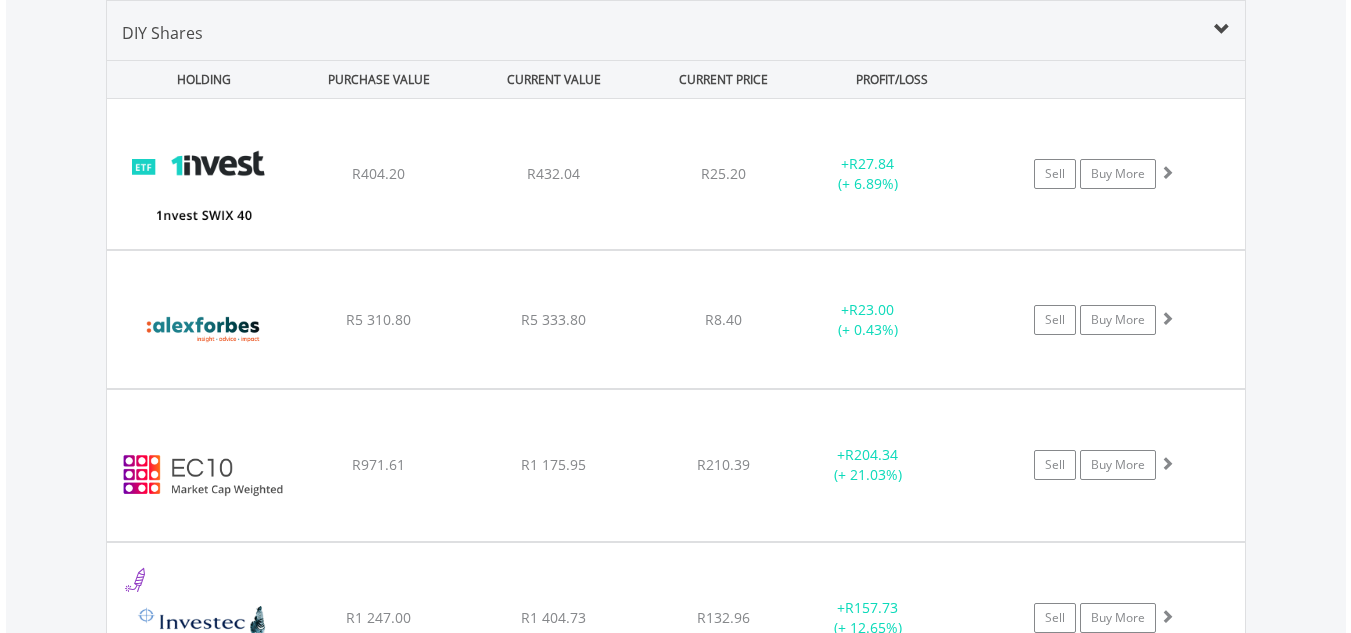 type 